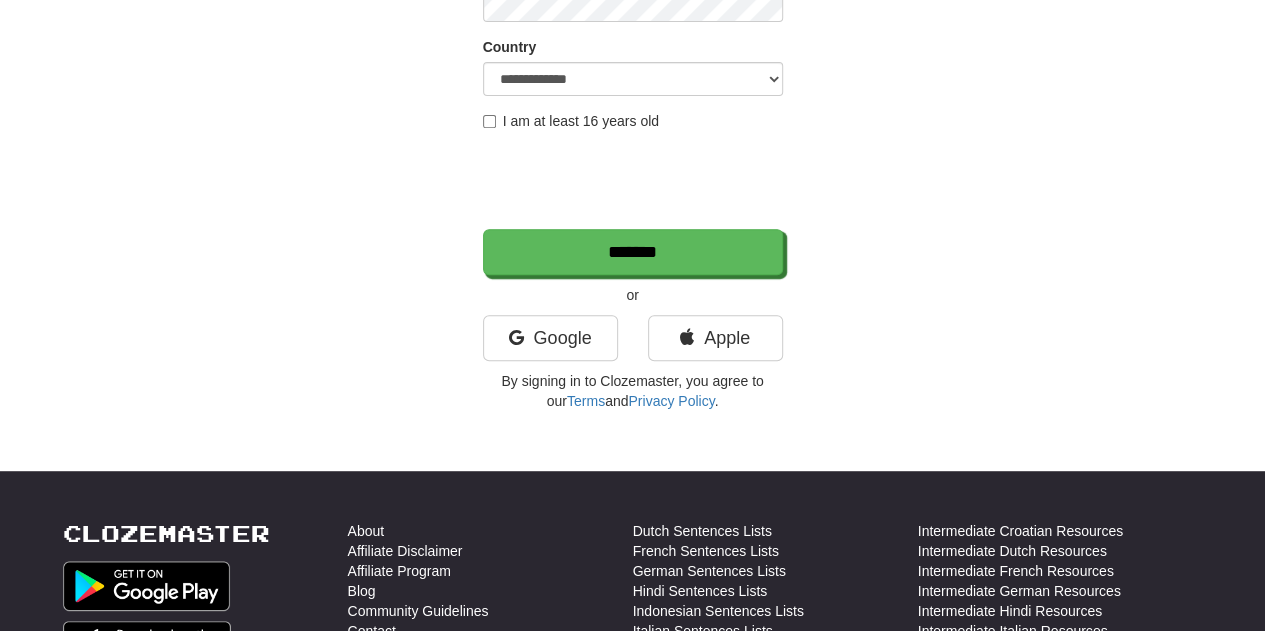 scroll, scrollTop: 0, scrollLeft: 0, axis: both 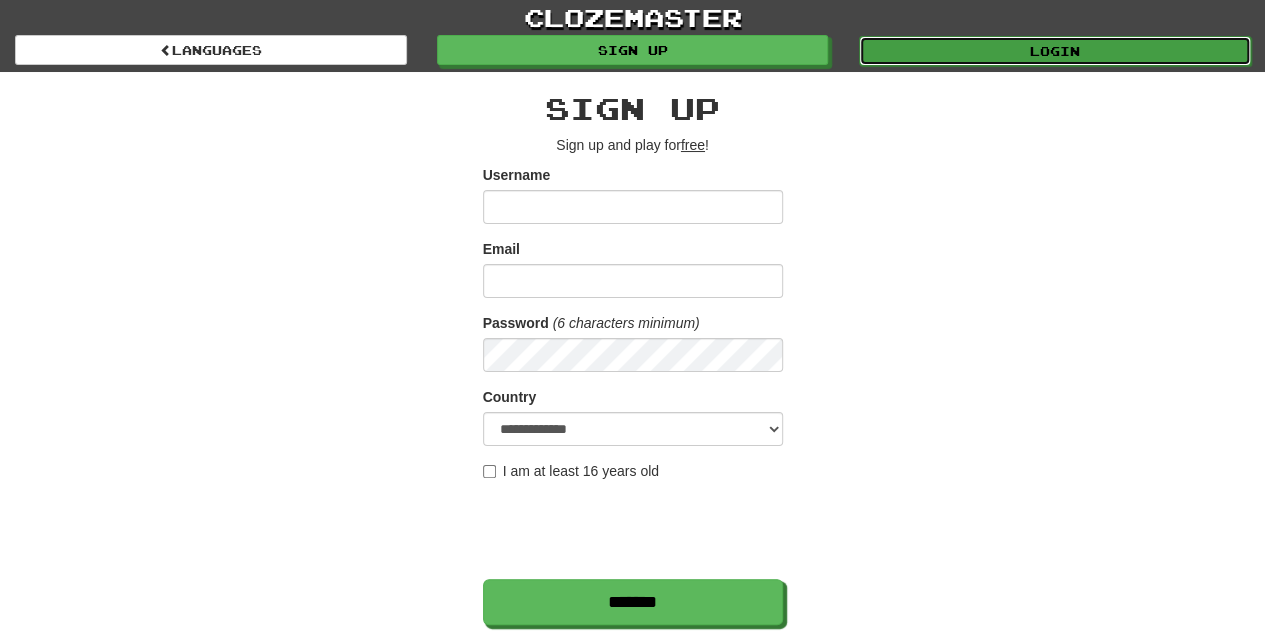 click on "Login" at bounding box center [1055, 51] 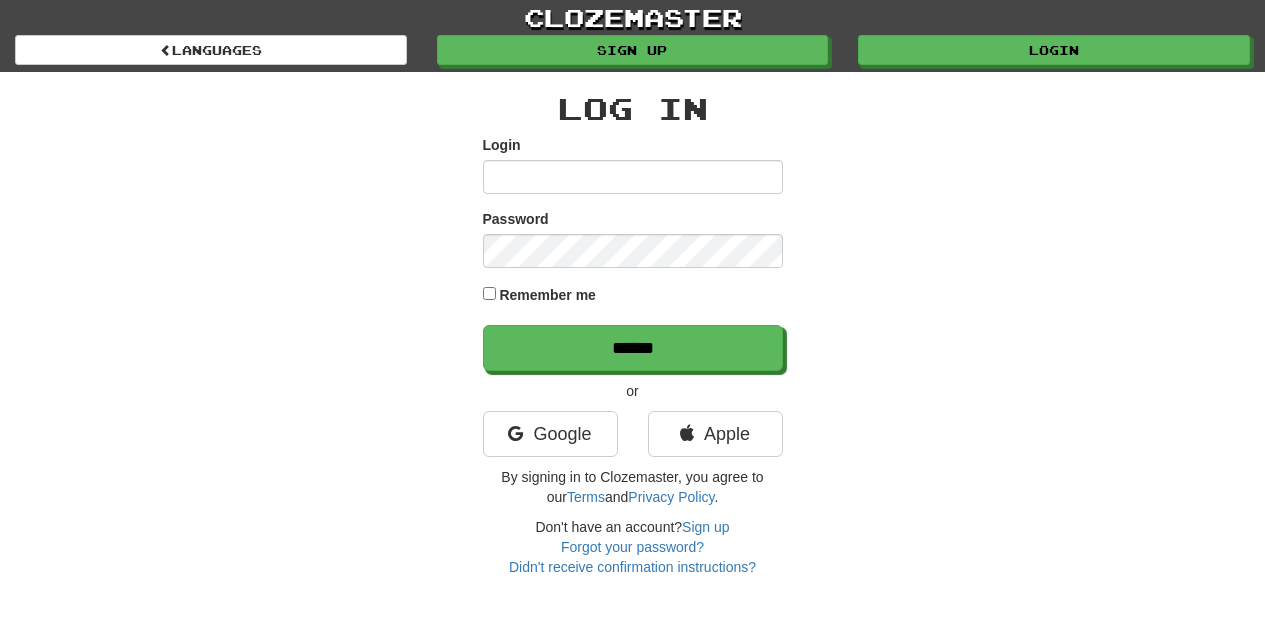 scroll, scrollTop: 0, scrollLeft: 0, axis: both 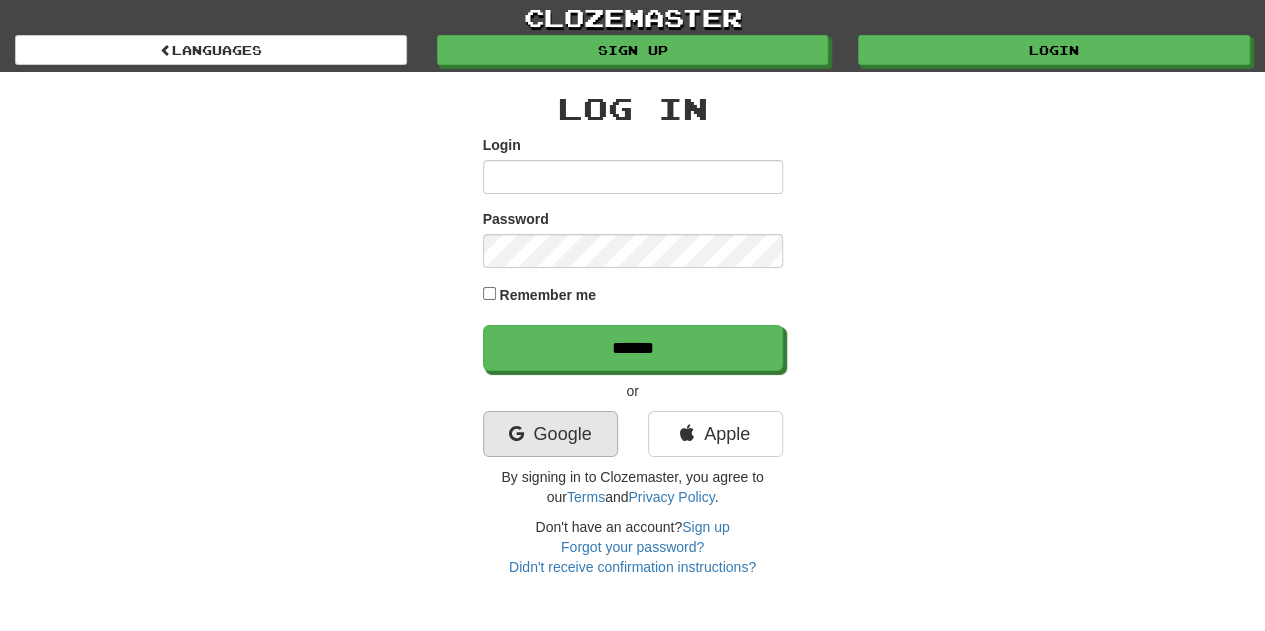 type on "**********" 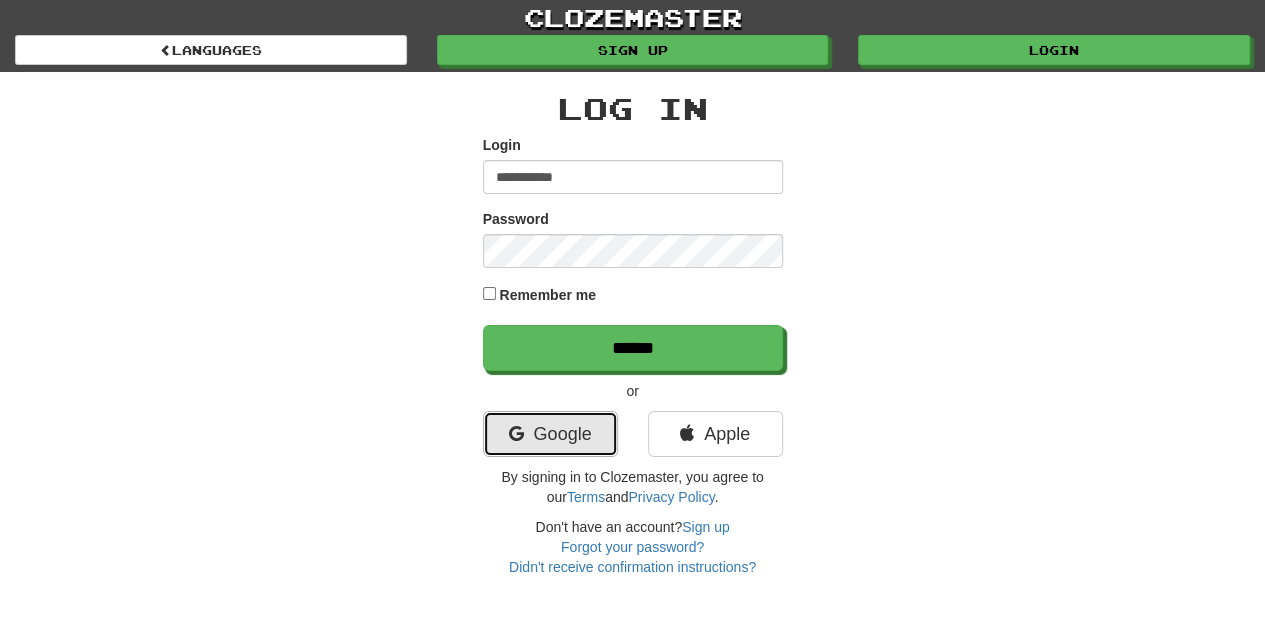 click on "Google" at bounding box center (550, 434) 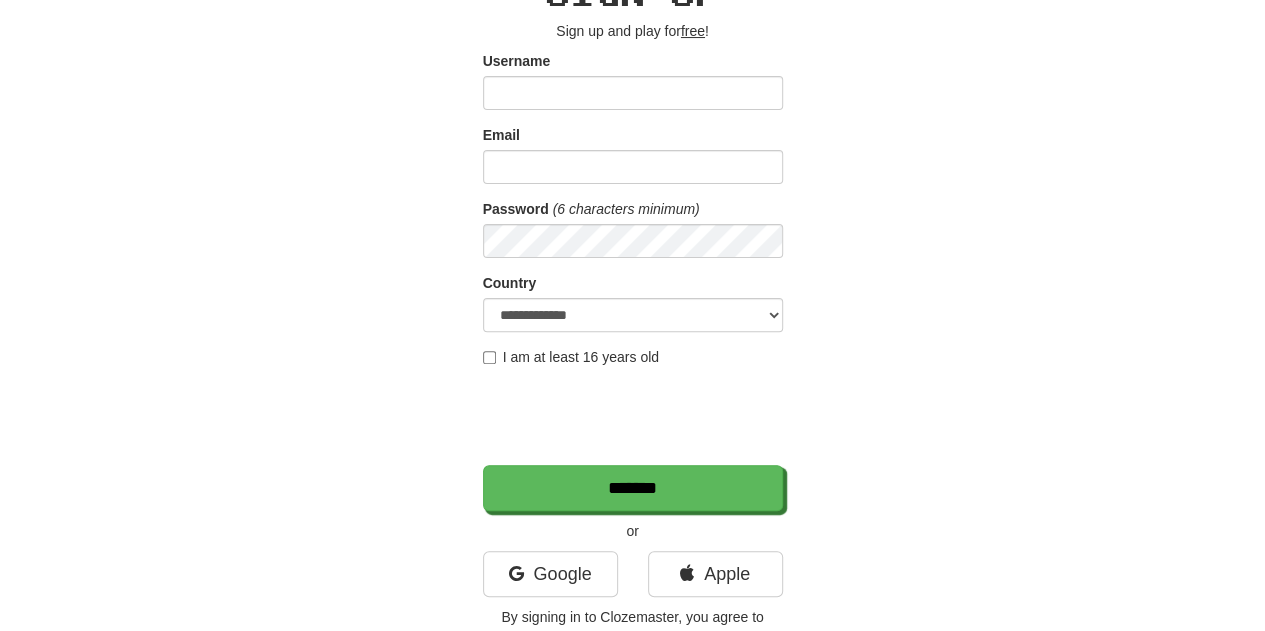 scroll, scrollTop: 0, scrollLeft: 0, axis: both 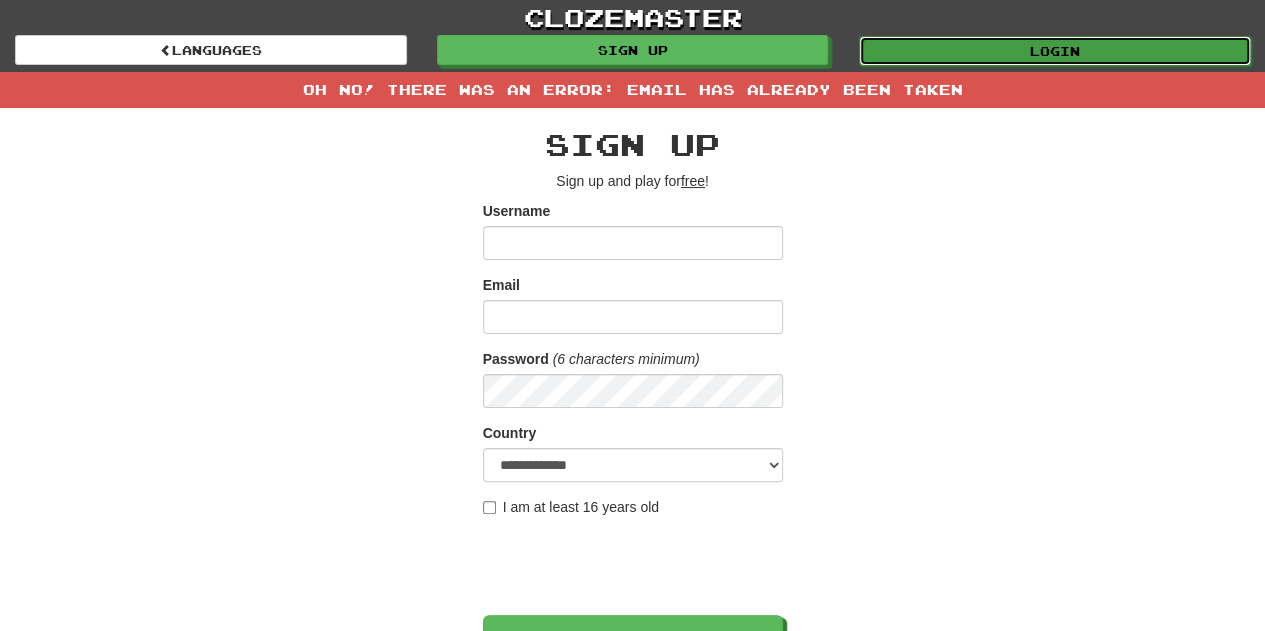 click on "Login" at bounding box center (1055, 51) 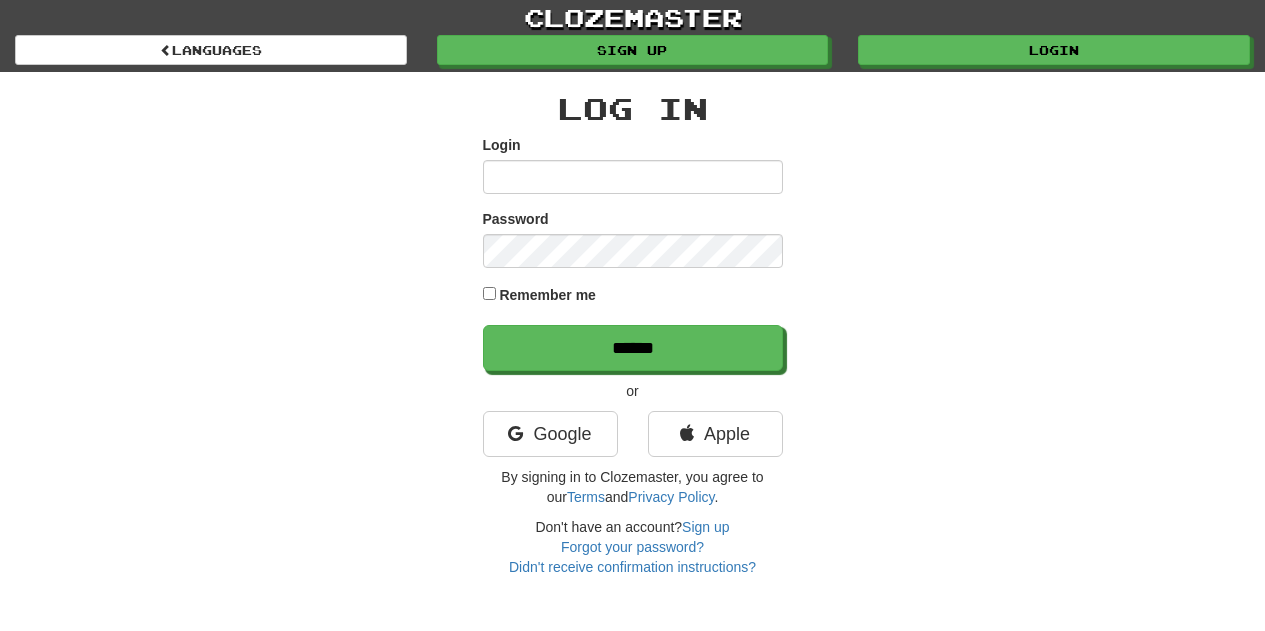 scroll, scrollTop: 0, scrollLeft: 0, axis: both 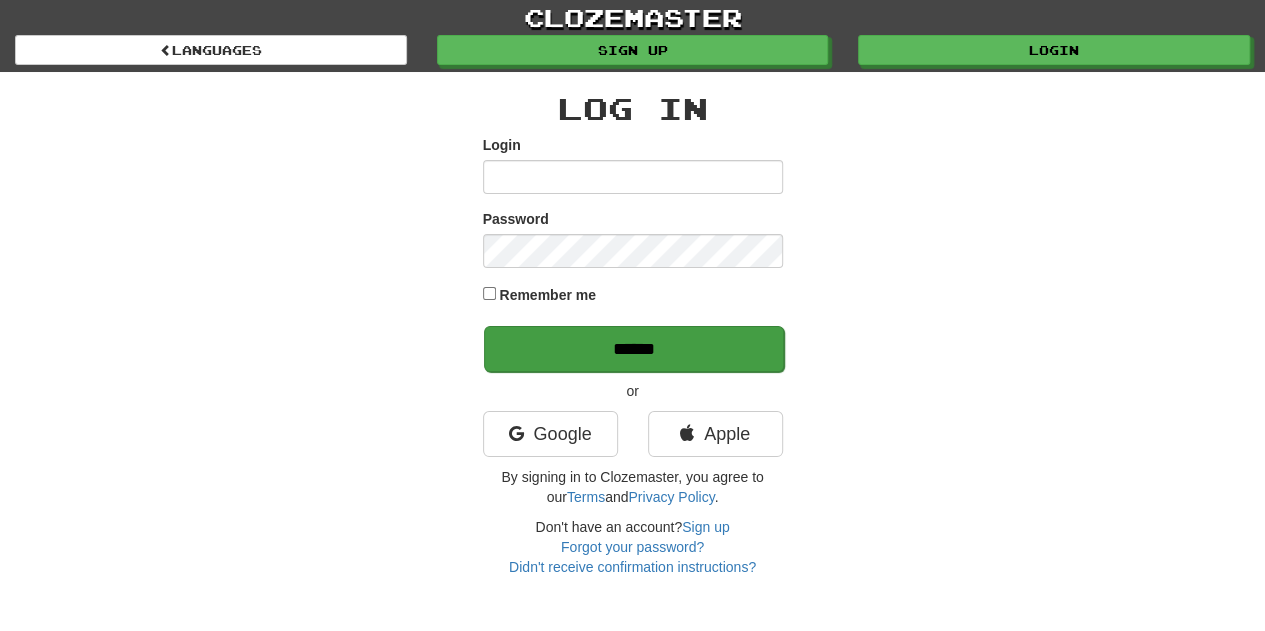 type on "**********" 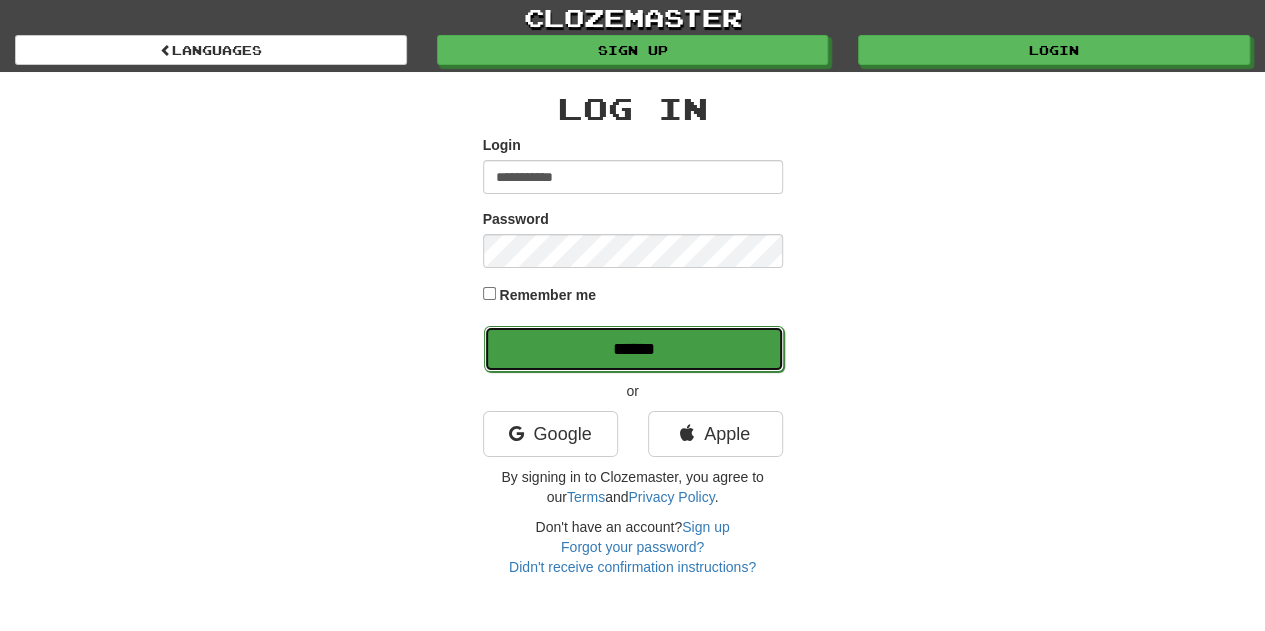 click on "******" at bounding box center (634, 349) 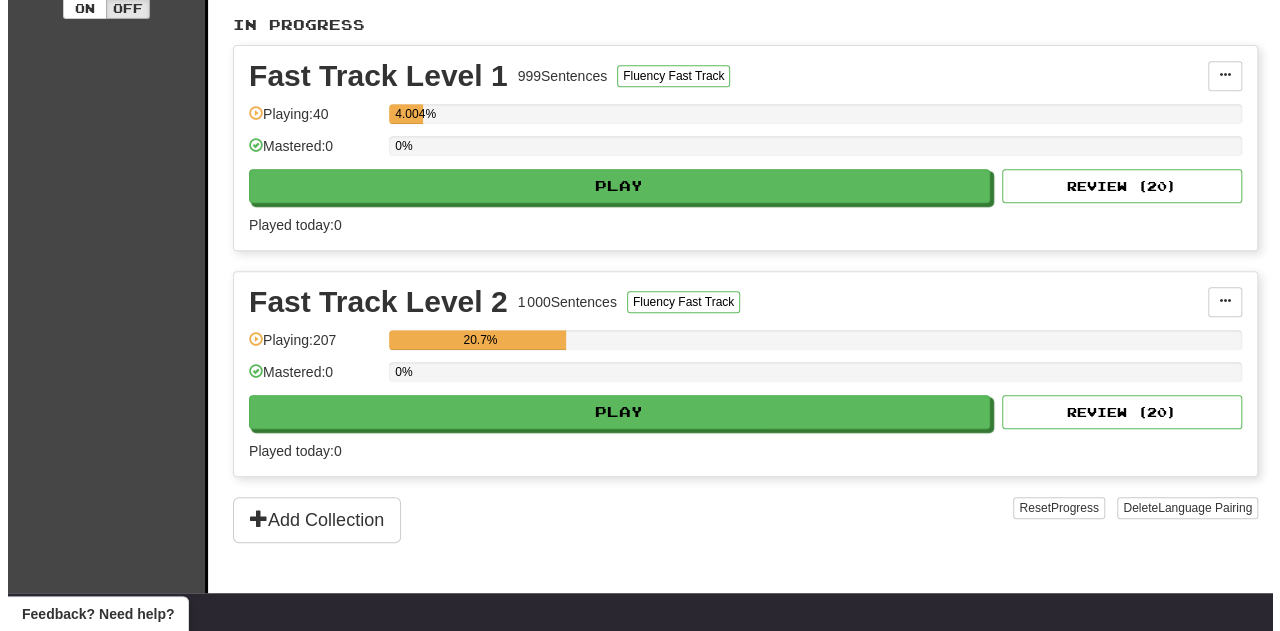 scroll, scrollTop: 421, scrollLeft: 0, axis: vertical 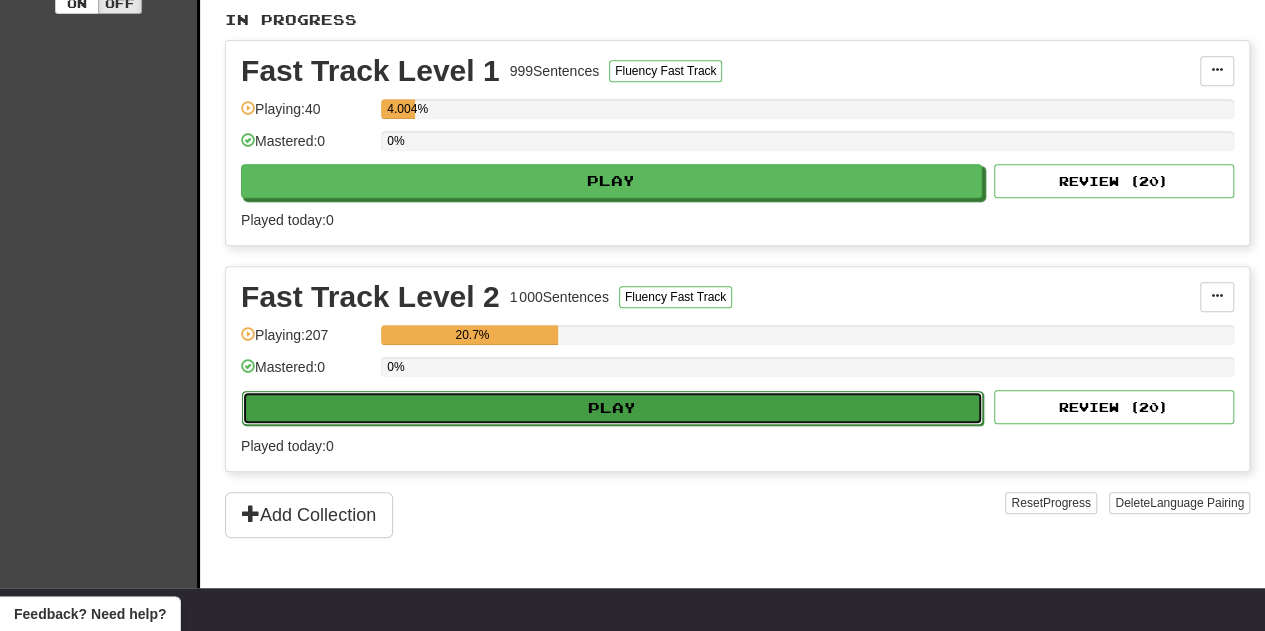 click on "Play" at bounding box center (612, 408) 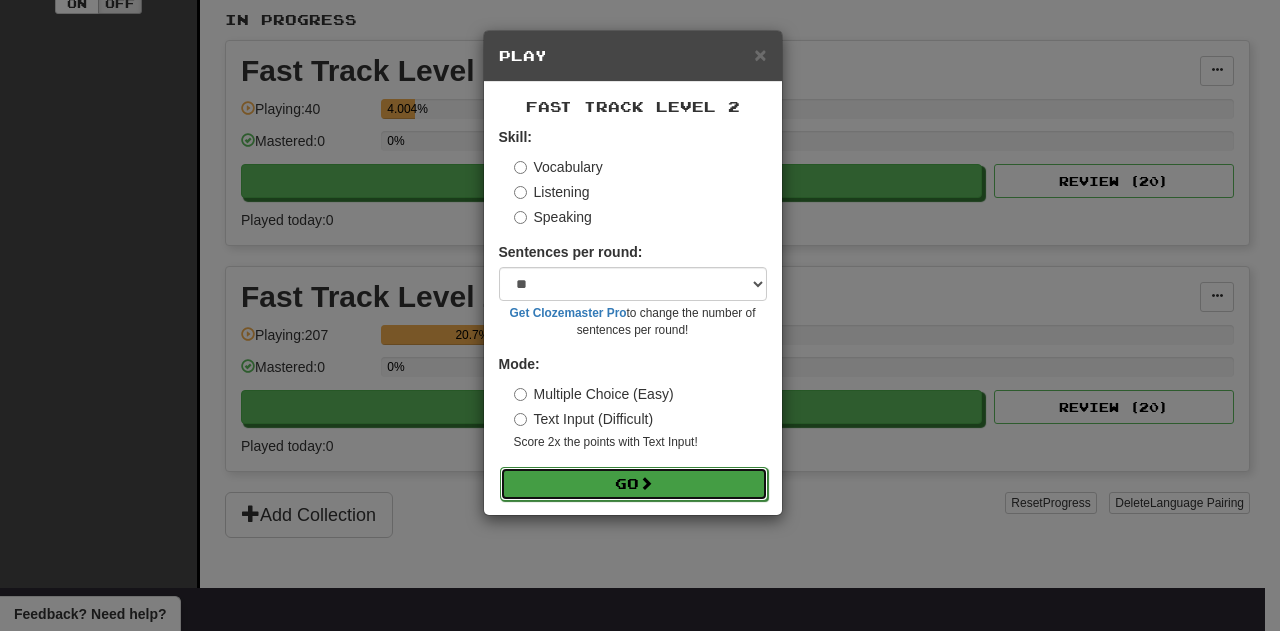 click on "Go" at bounding box center [634, 484] 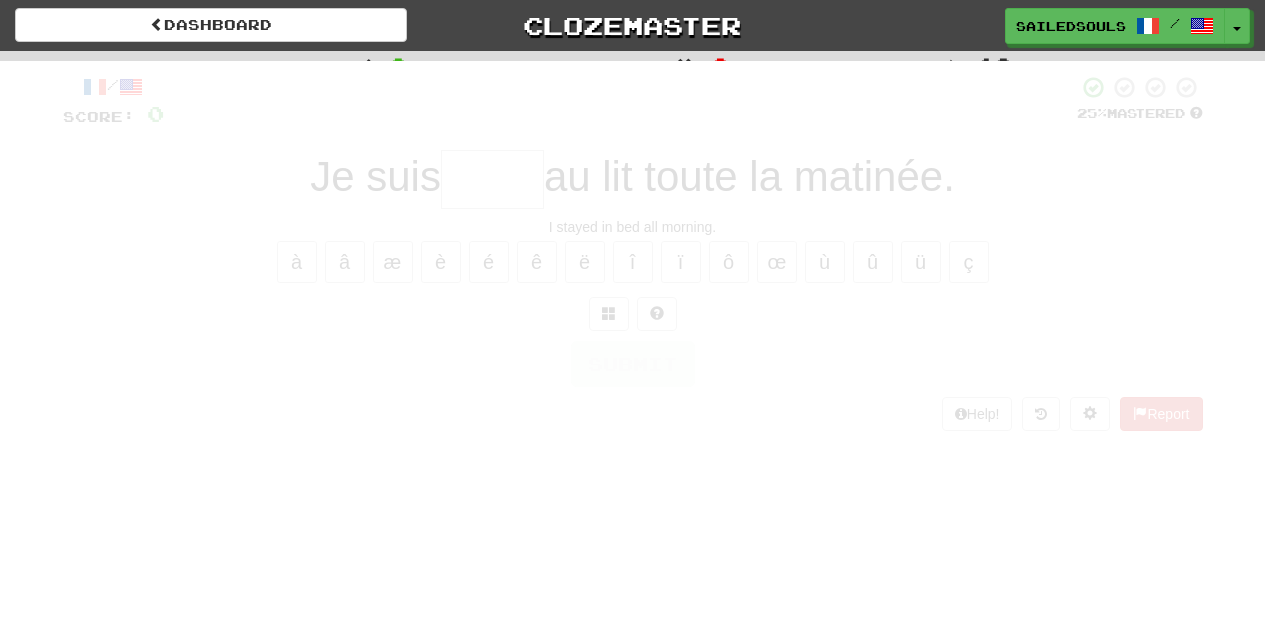 scroll, scrollTop: 0, scrollLeft: 0, axis: both 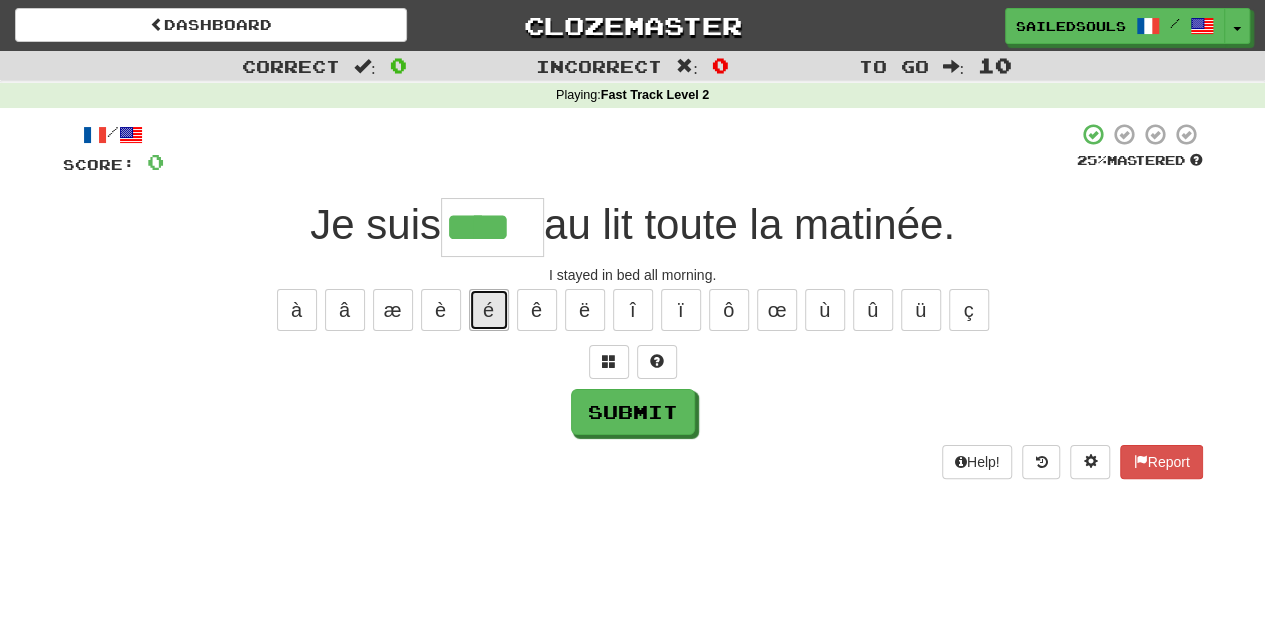 click on "é" at bounding box center [489, 310] 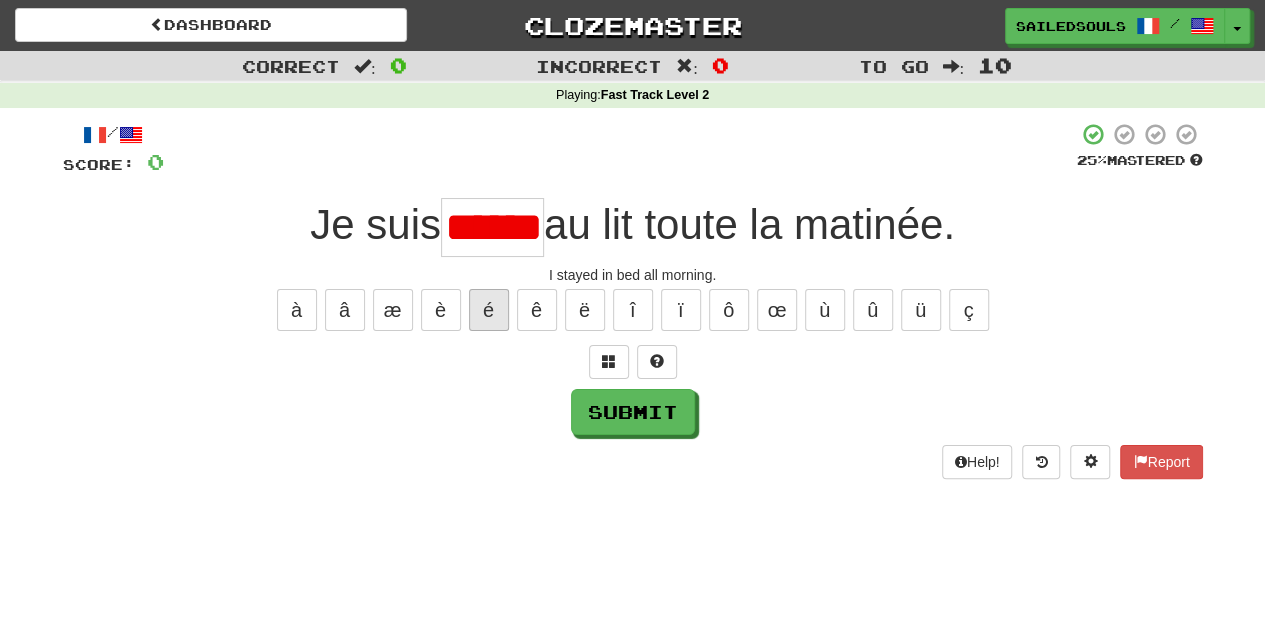 scroll, scrollTop: 0, scrollLeft: 9, axis: horizontal 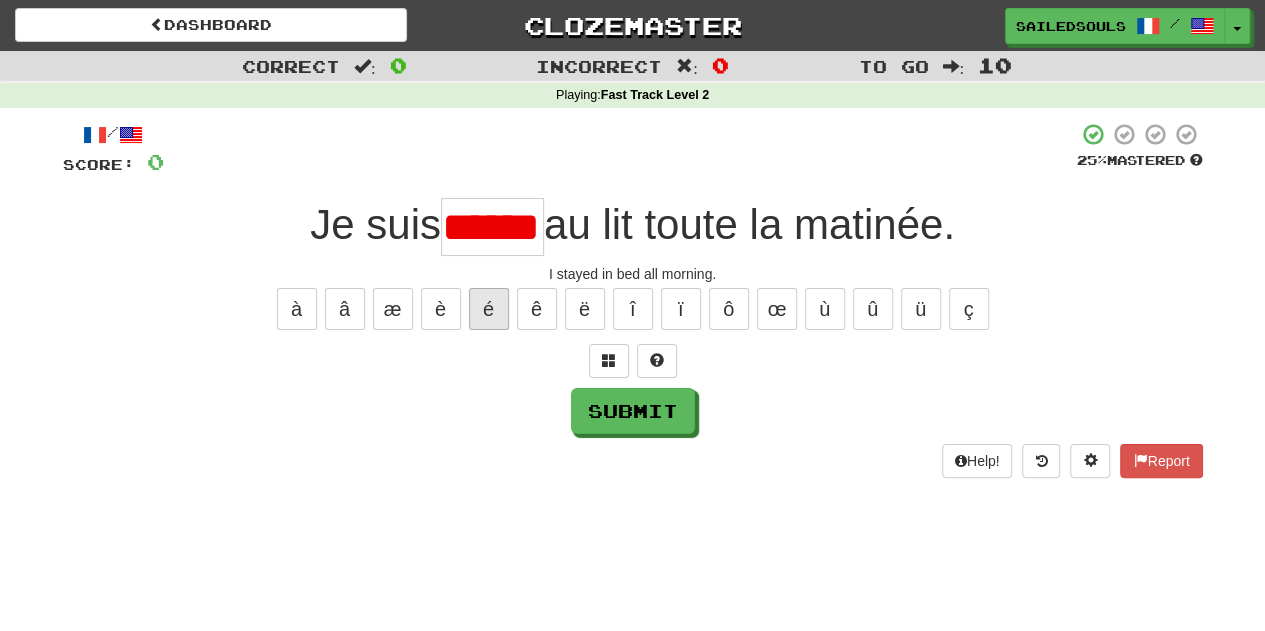 type on "*****" 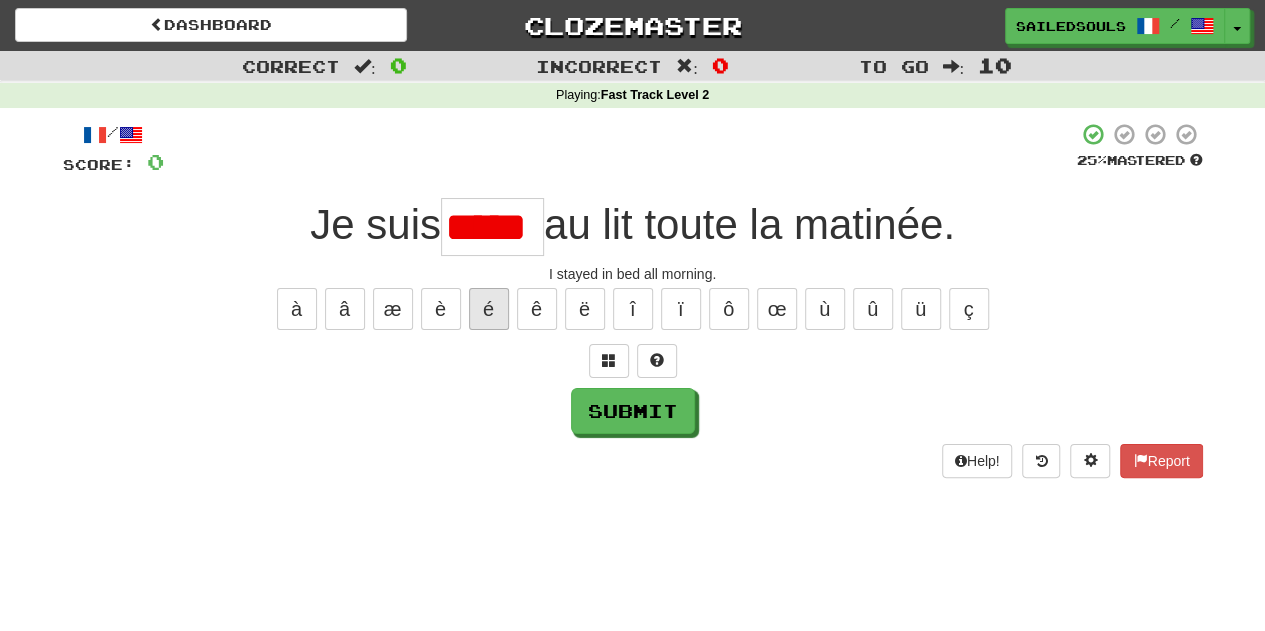 scroll, scrollTop: 0, scrollLeft: 0, axis: both 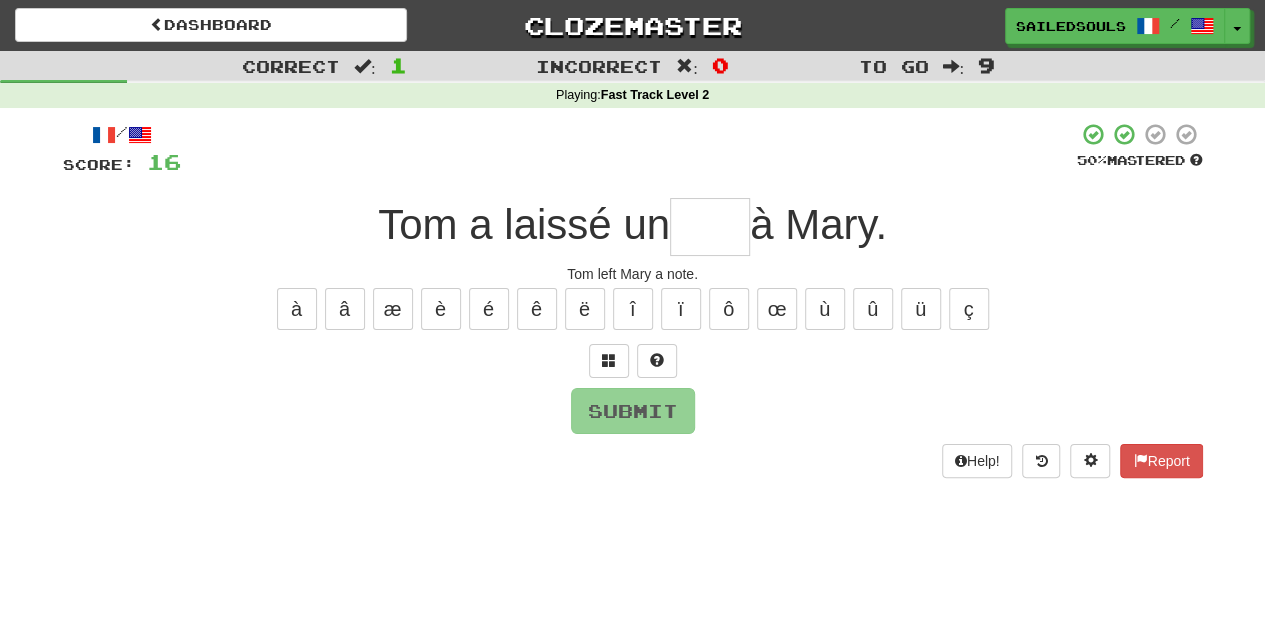type on "*" 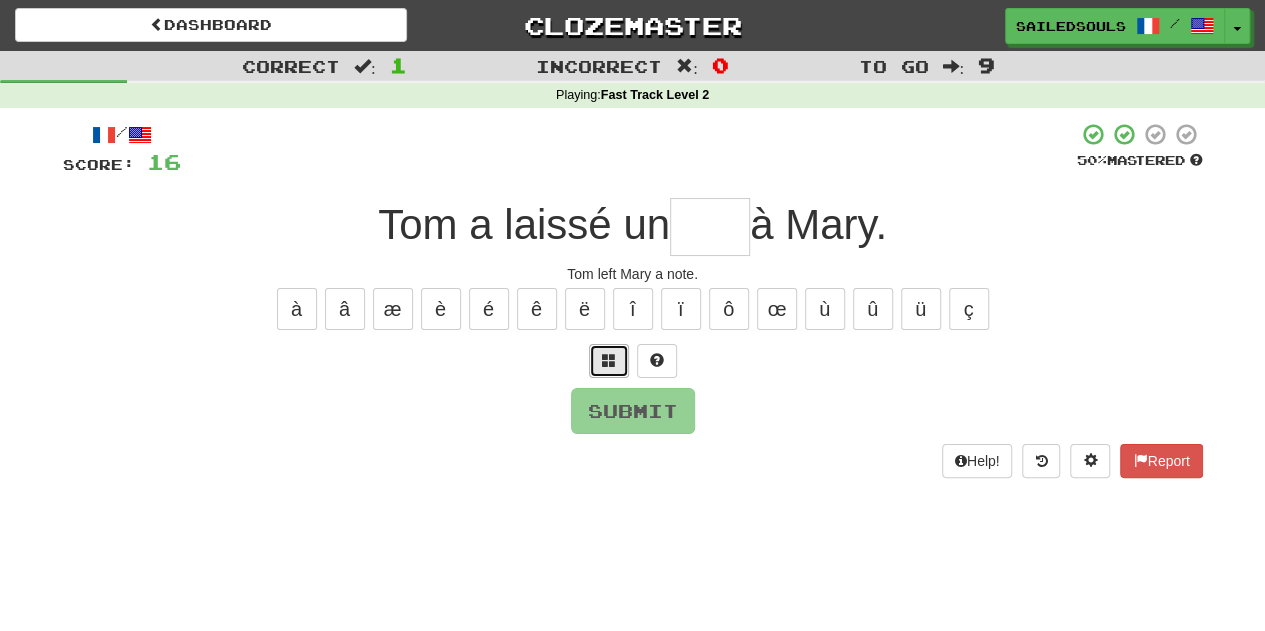 click at bounding box center (609, 361) 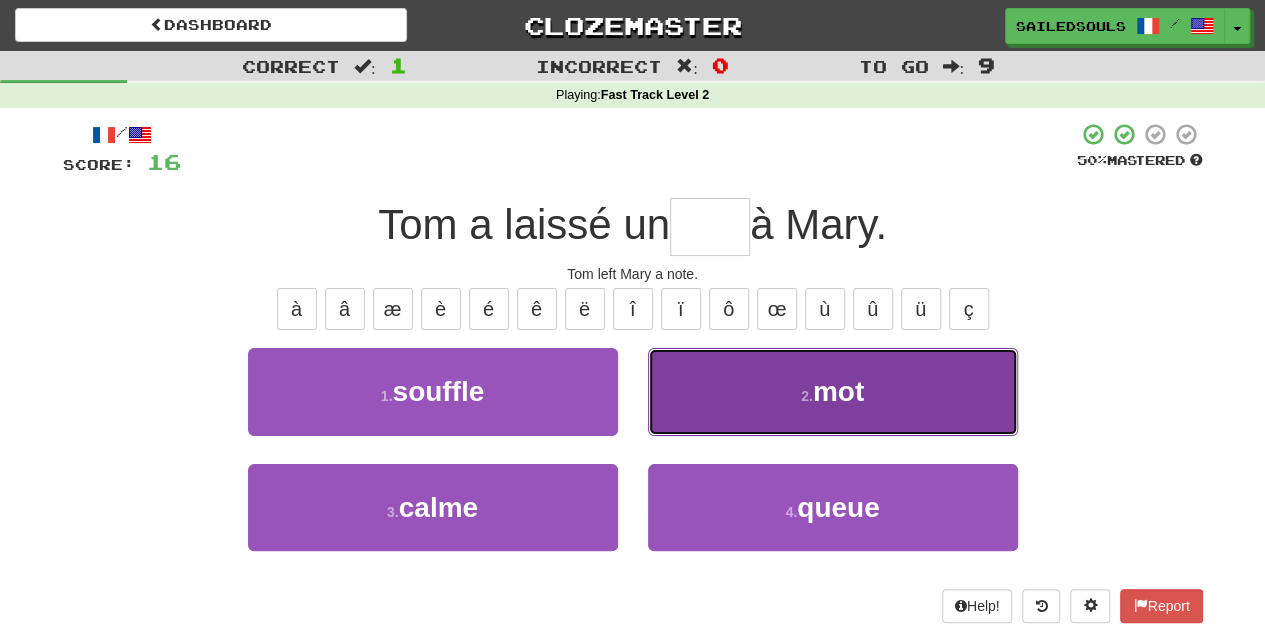 click on "2 .  mot" at bounding box center (833, 391) 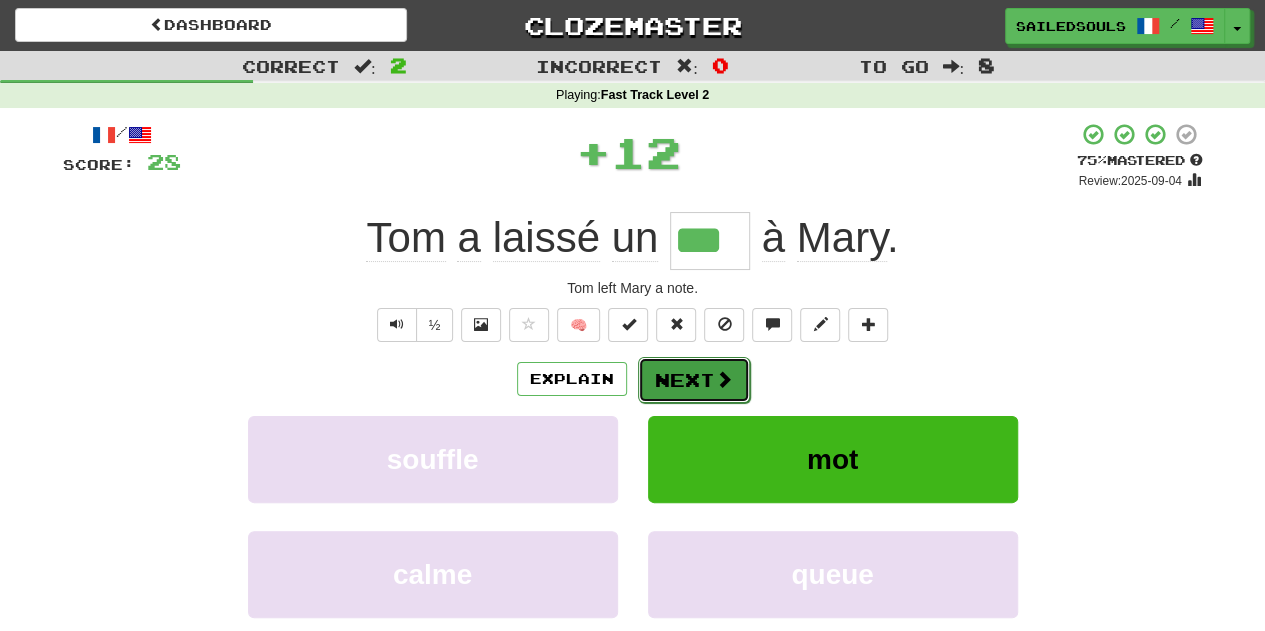 click on "Next" at bounding box center [694, 380] 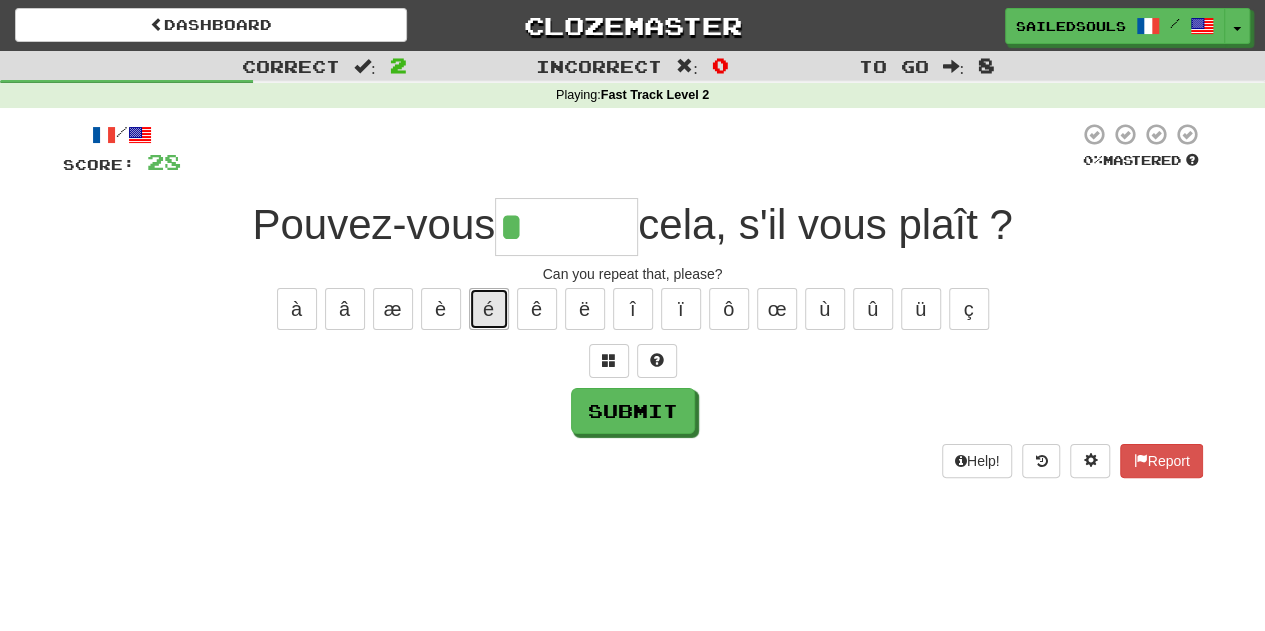 click on "é" at bounding box center [489, 309] 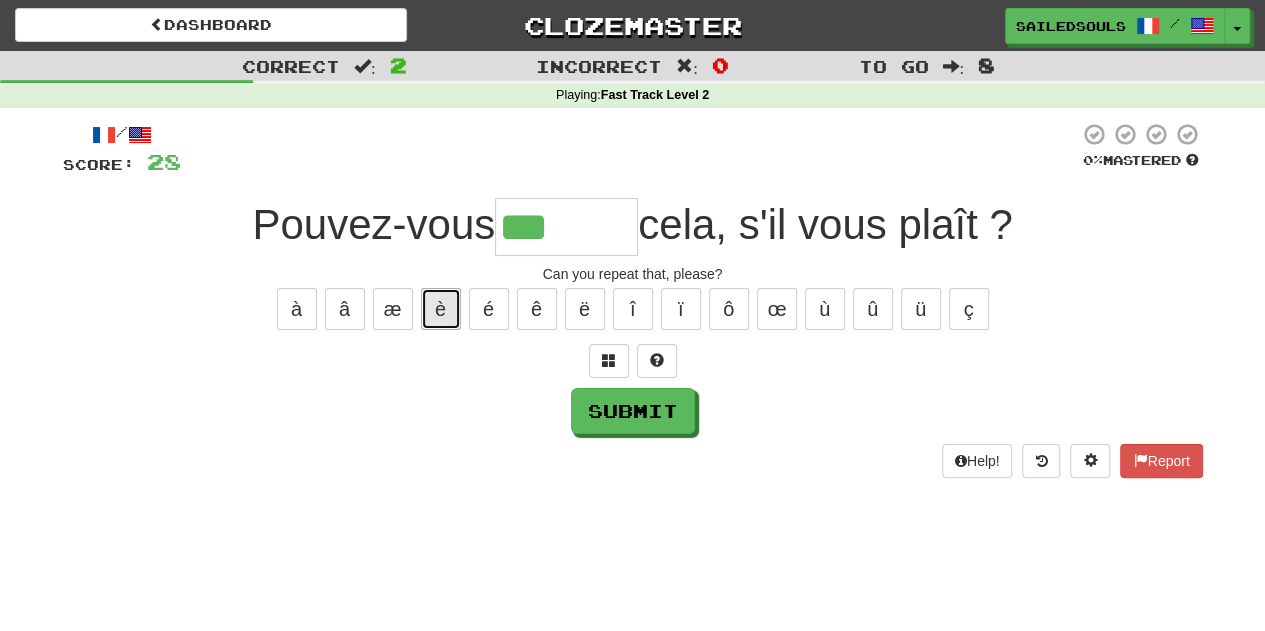click on "è" at bounding box center [441, 309] 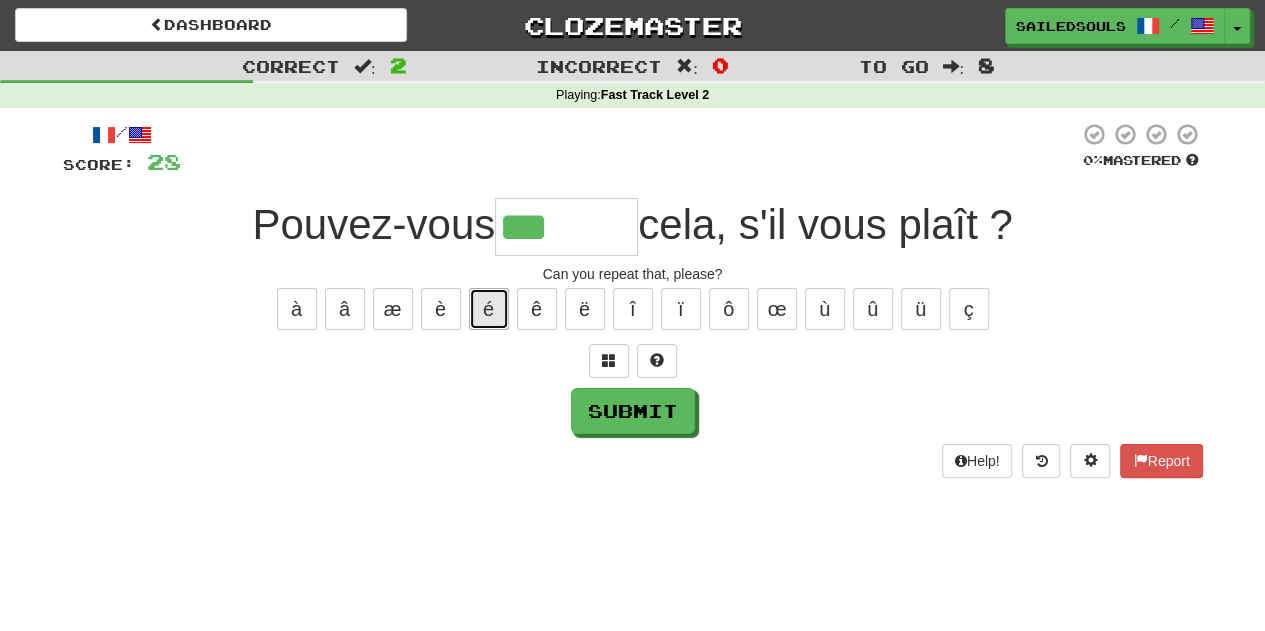 click on "é" at bounding box center (489, 309) 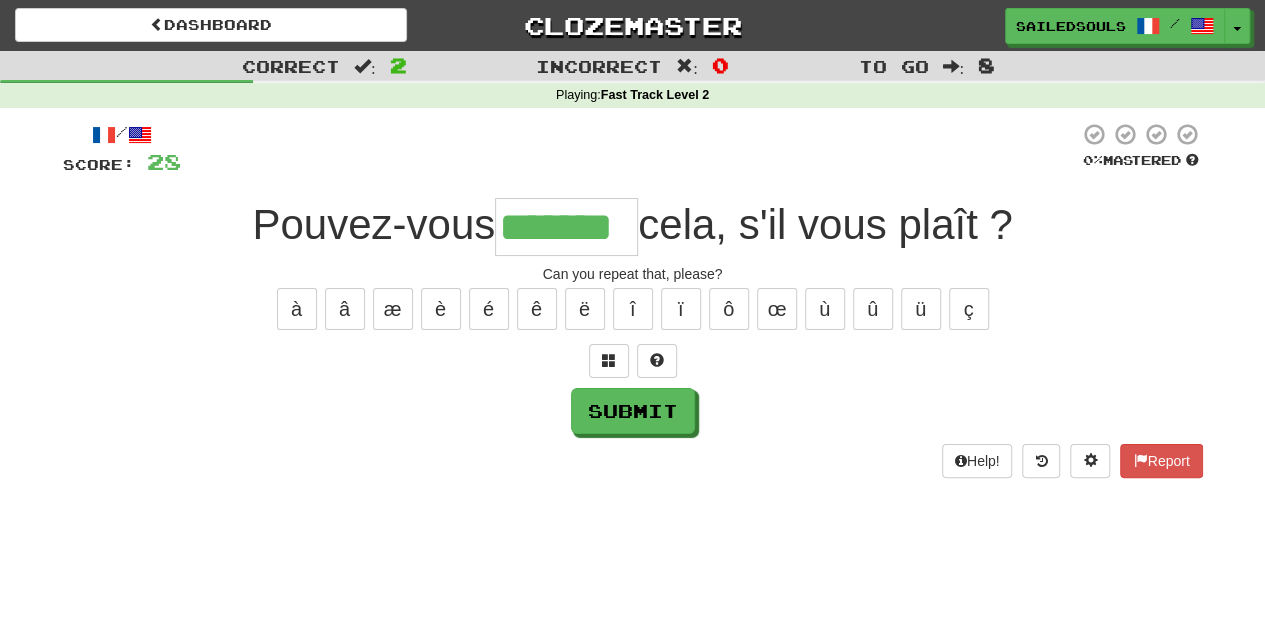 type on "*******" 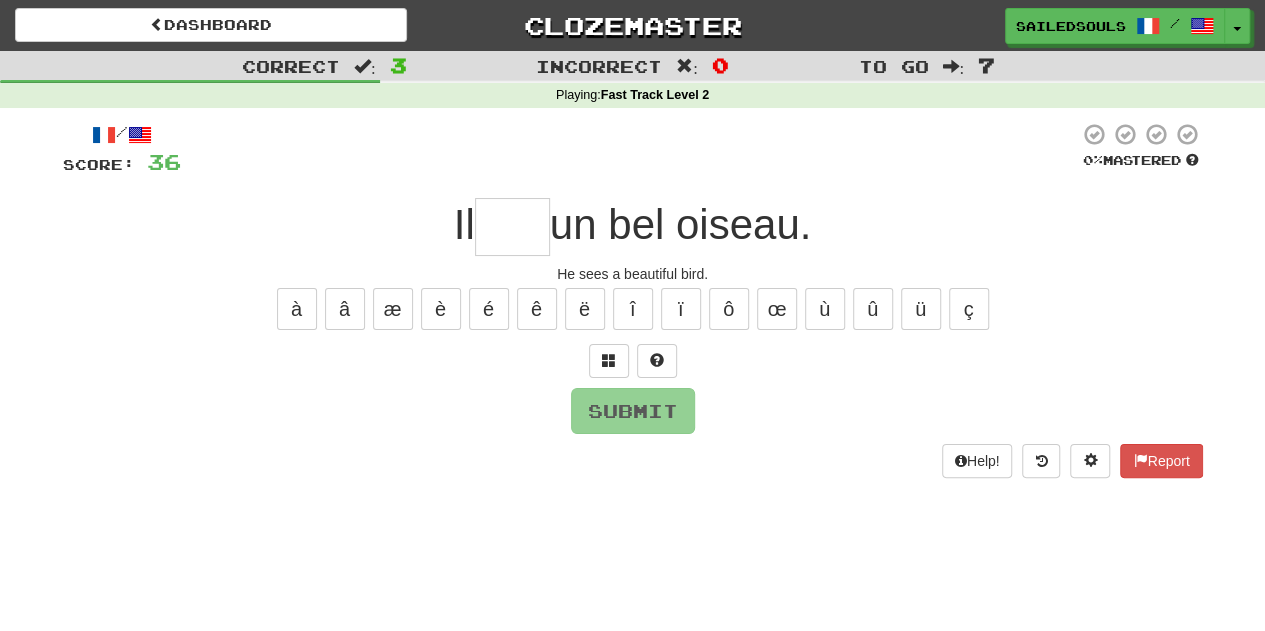 type on "*" 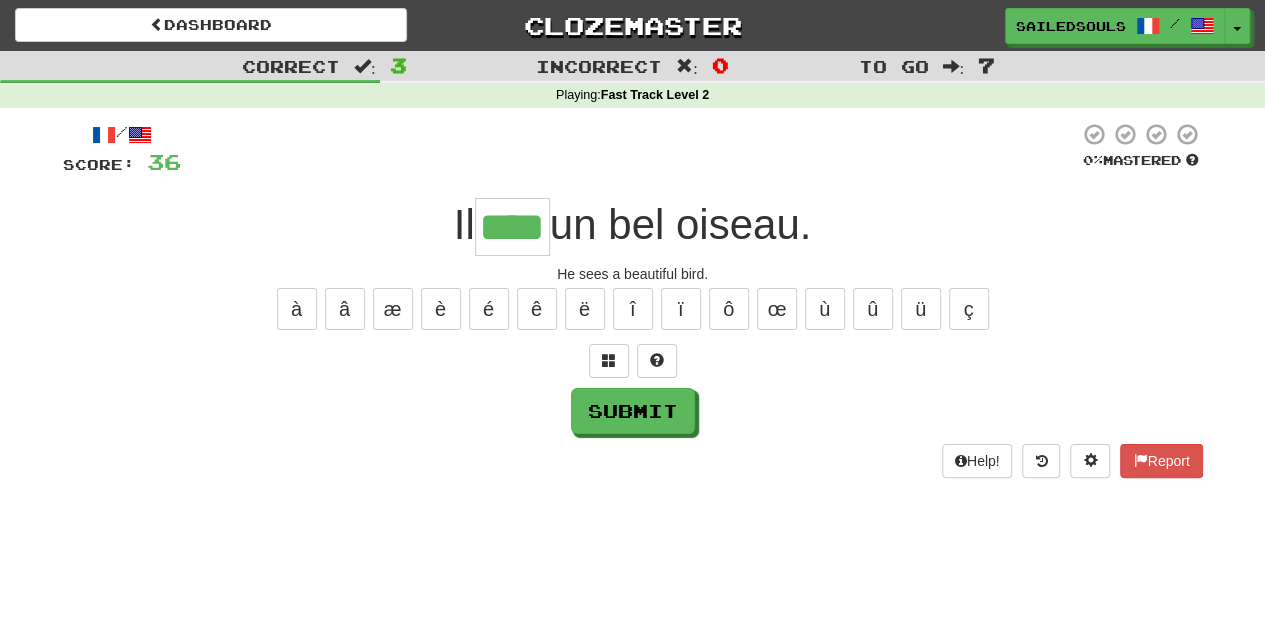 type on "****" 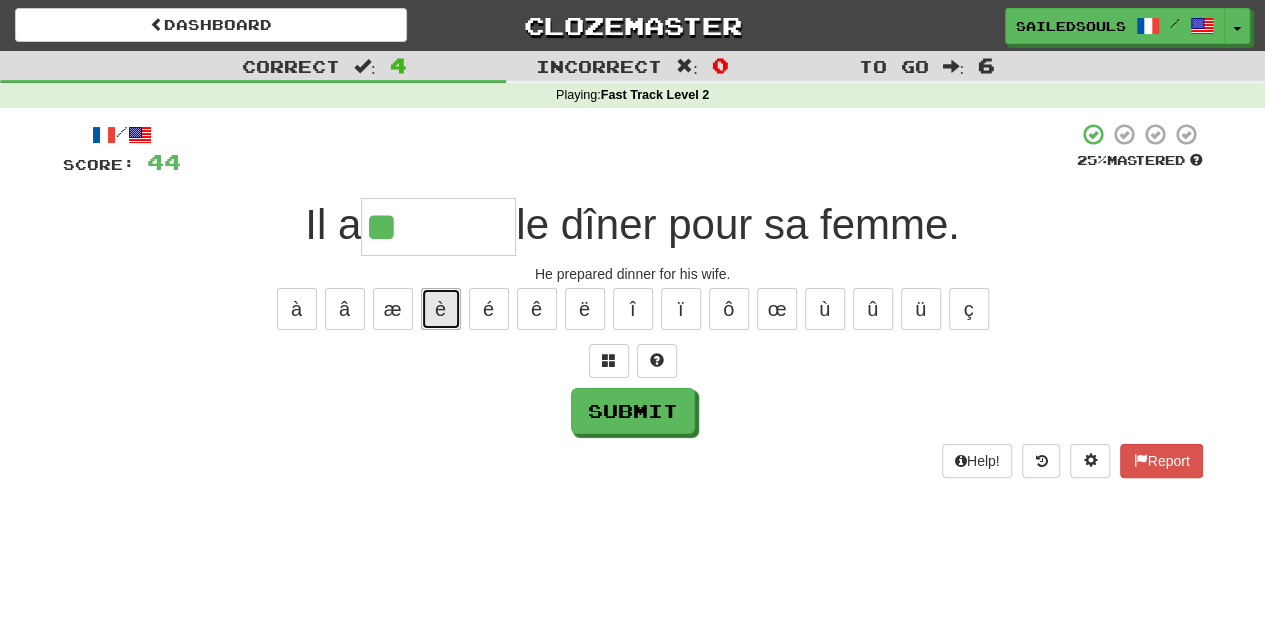 click on "è" at bounding box center [441, 309] 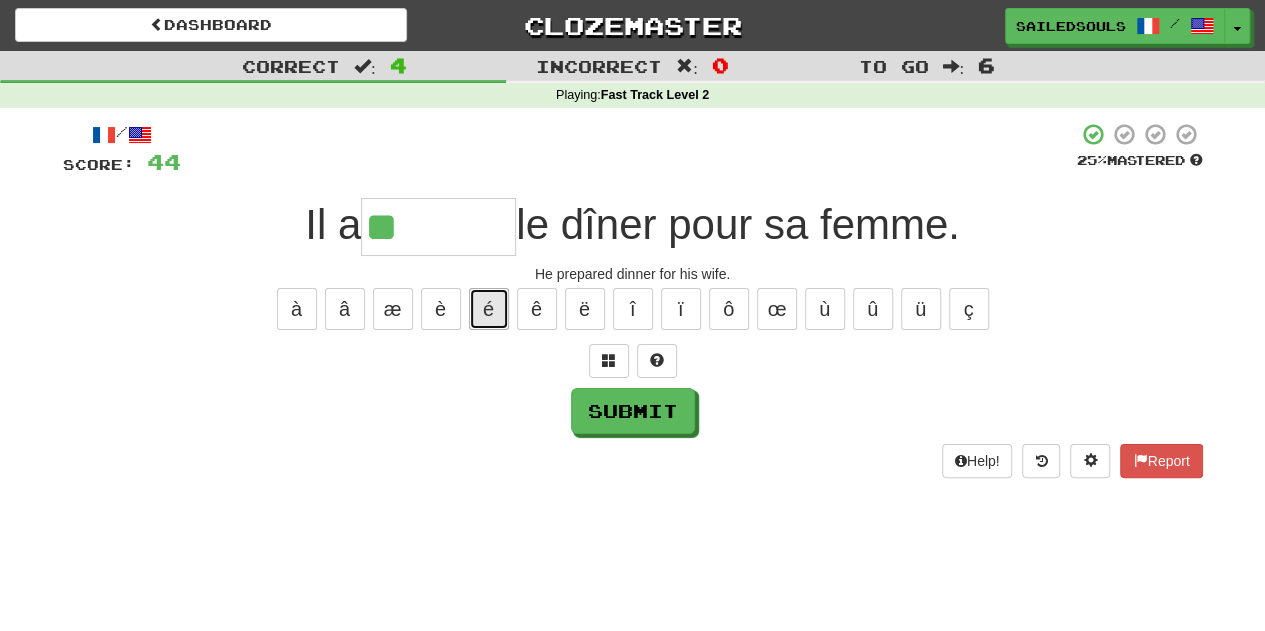 click on "é" at bounding box center [489, 309] 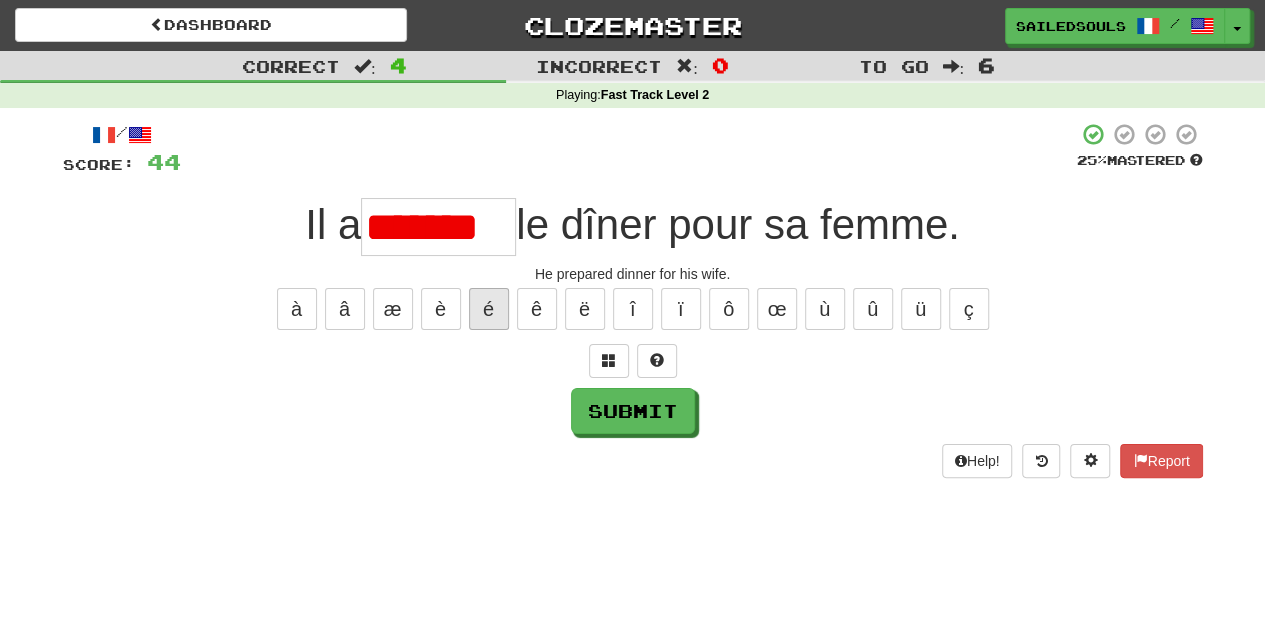 scroll, scrollTop: 0, scrollLeft: 0, axis: both 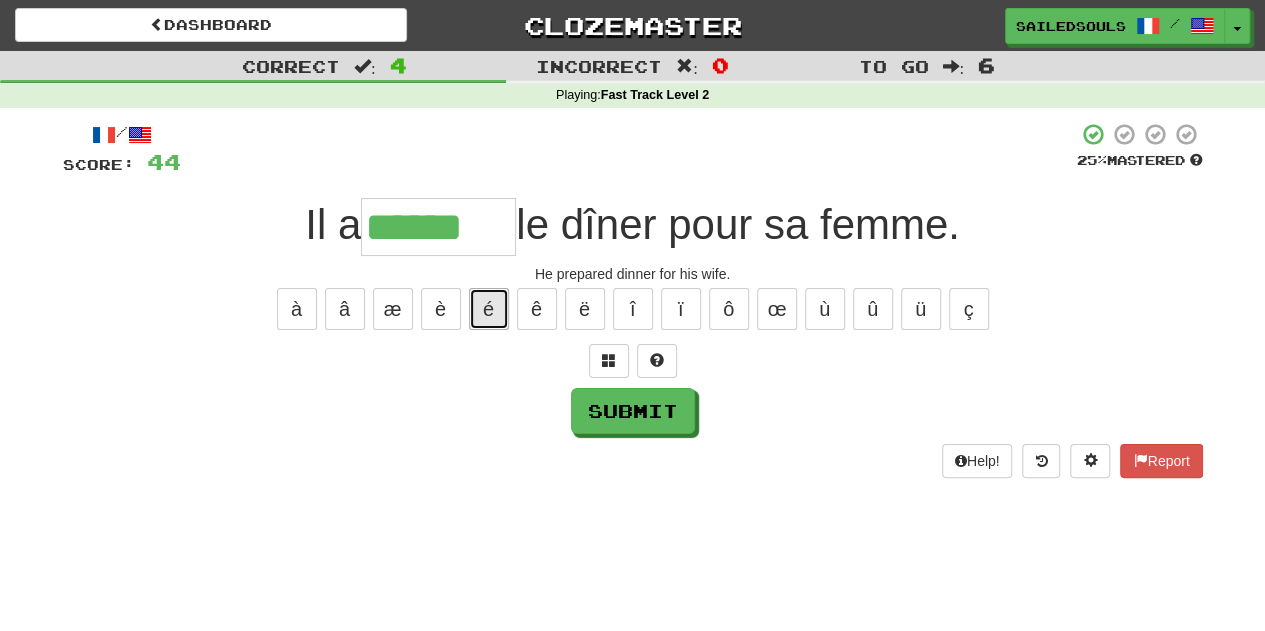 click on "é" at bounding box center [489, 309] 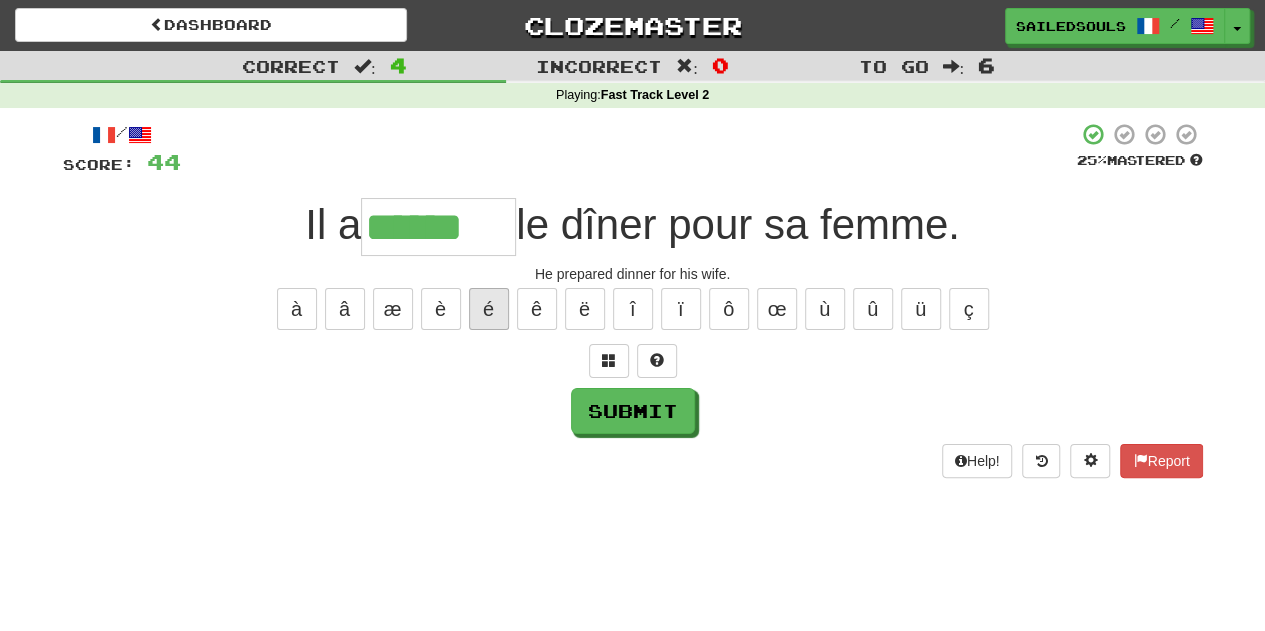 type on "*******" 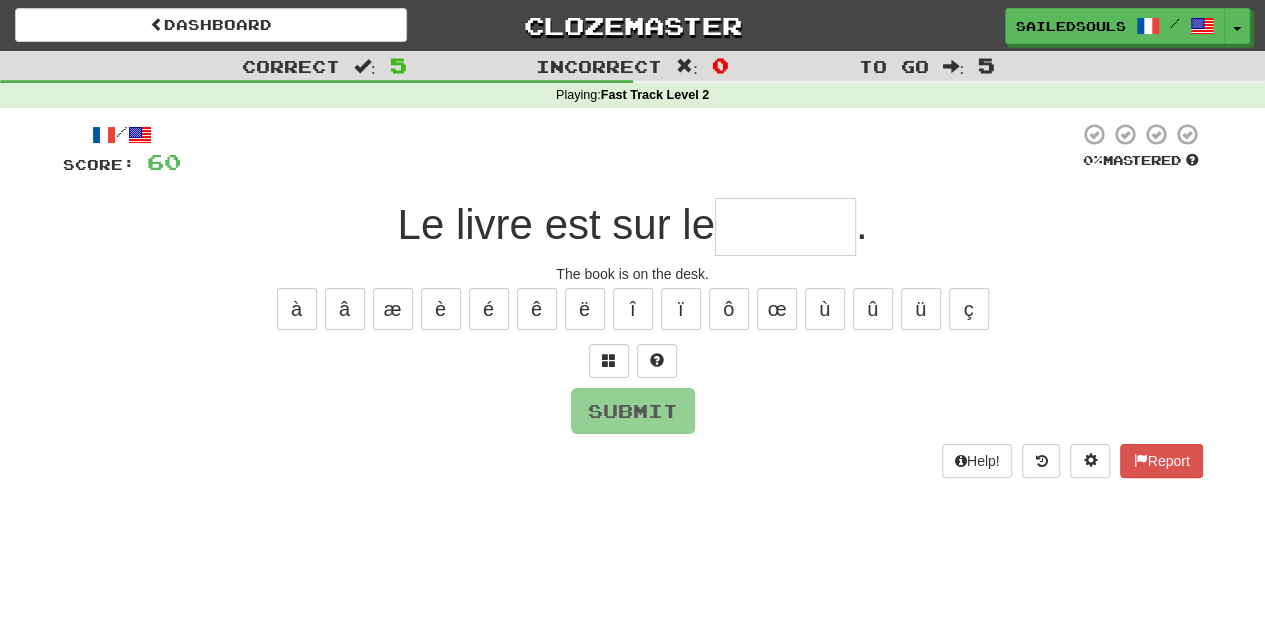 type on "*" 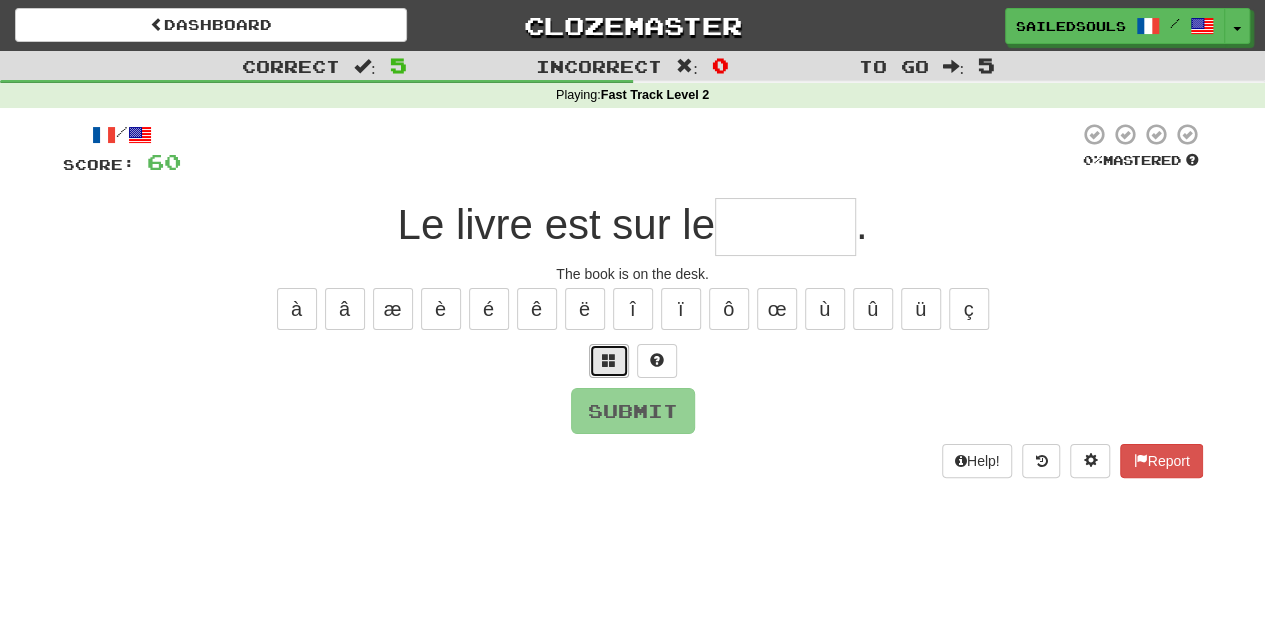 click at bounding box center (609, 360) 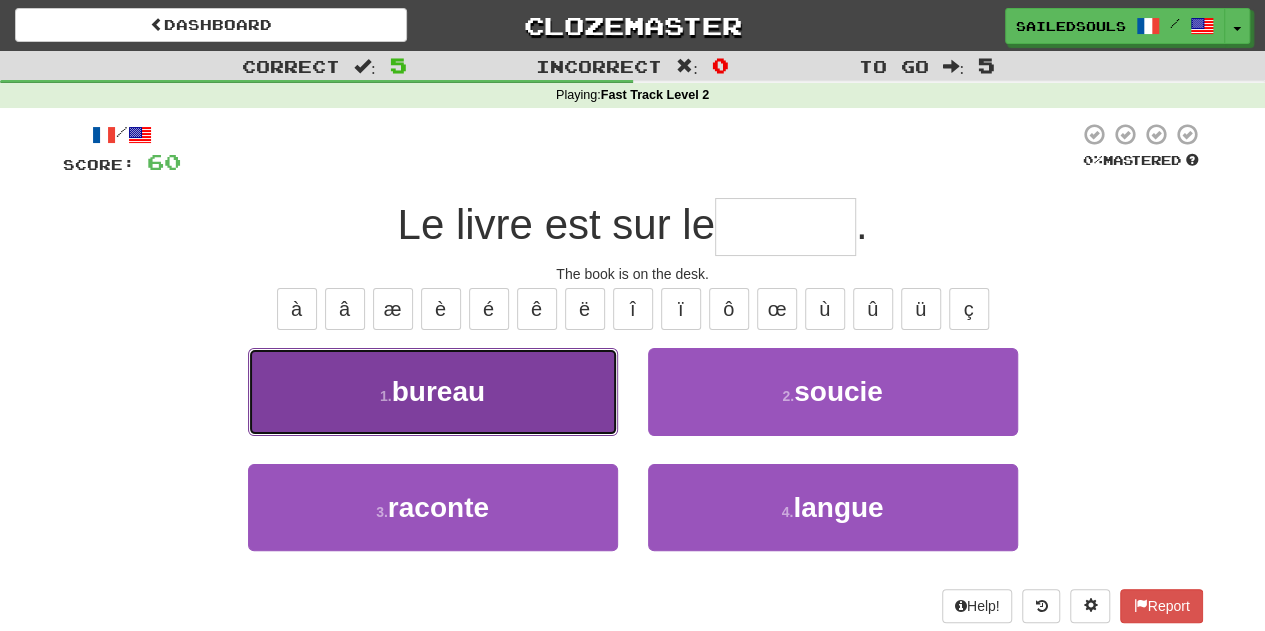 click on "1 .  bureau" at bounding box center [433, 391] 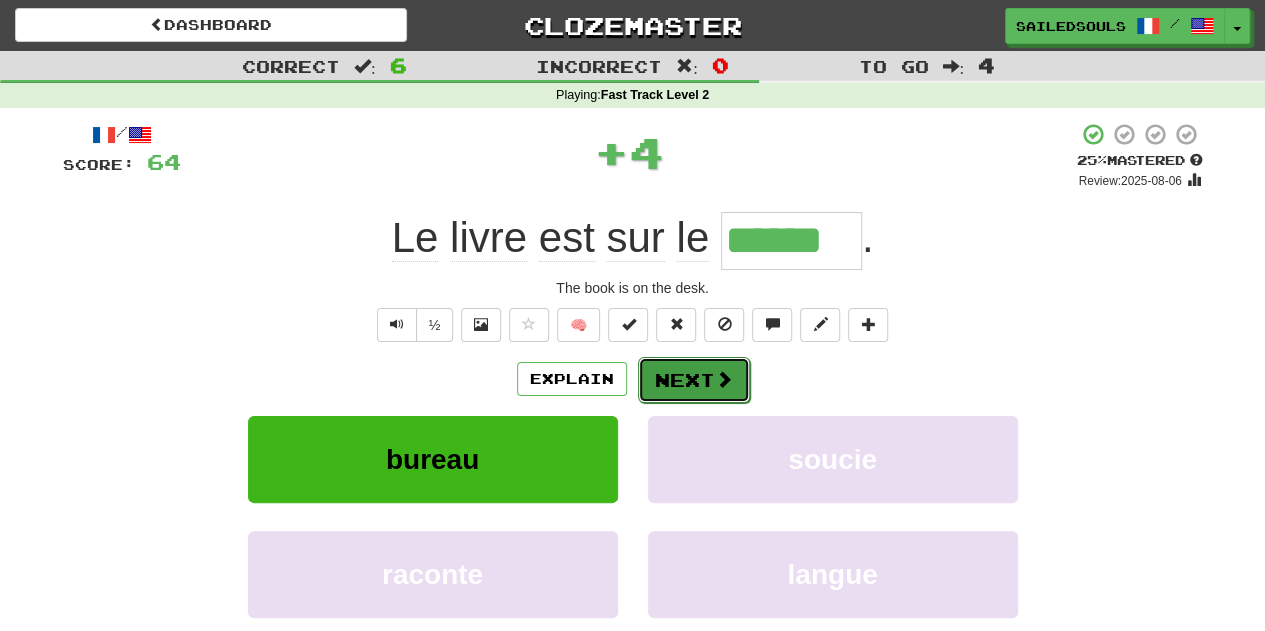 click on "Next" at bounding box center (694, 380) 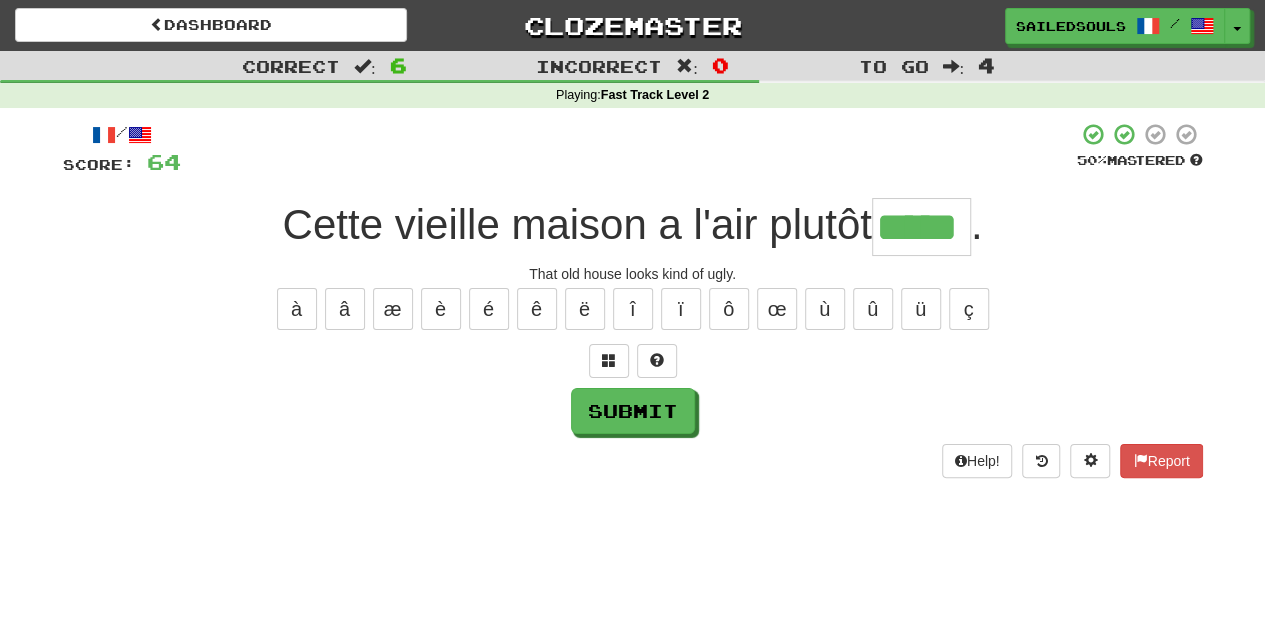 type on "*****" 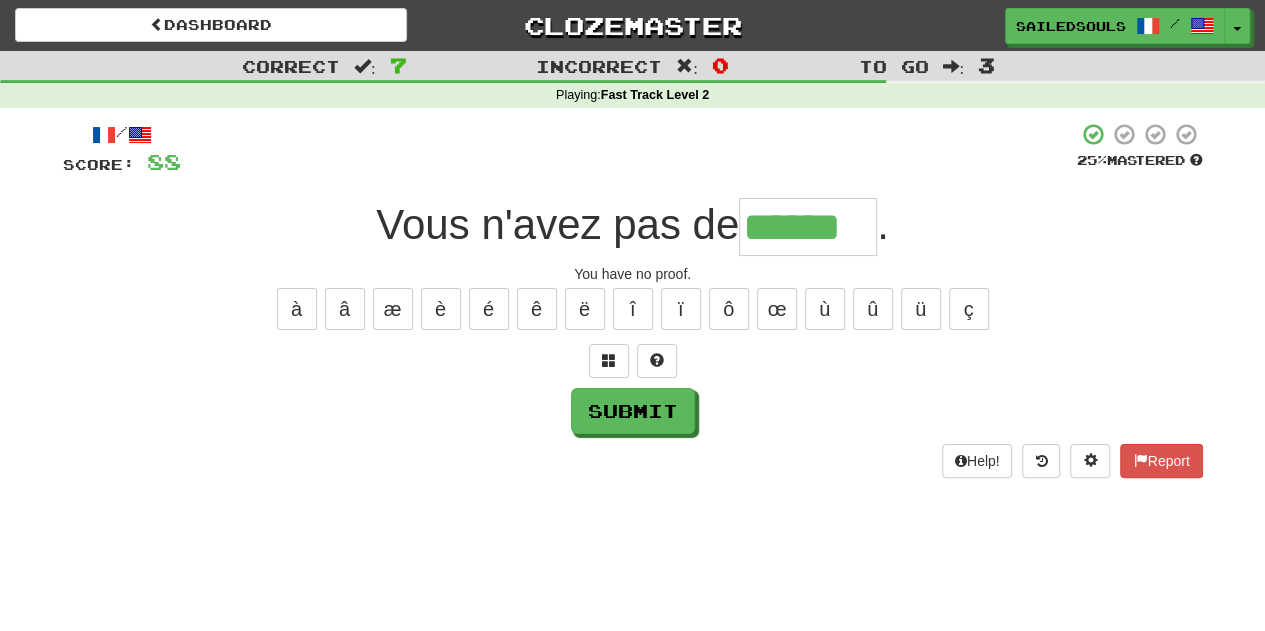 type on "******" 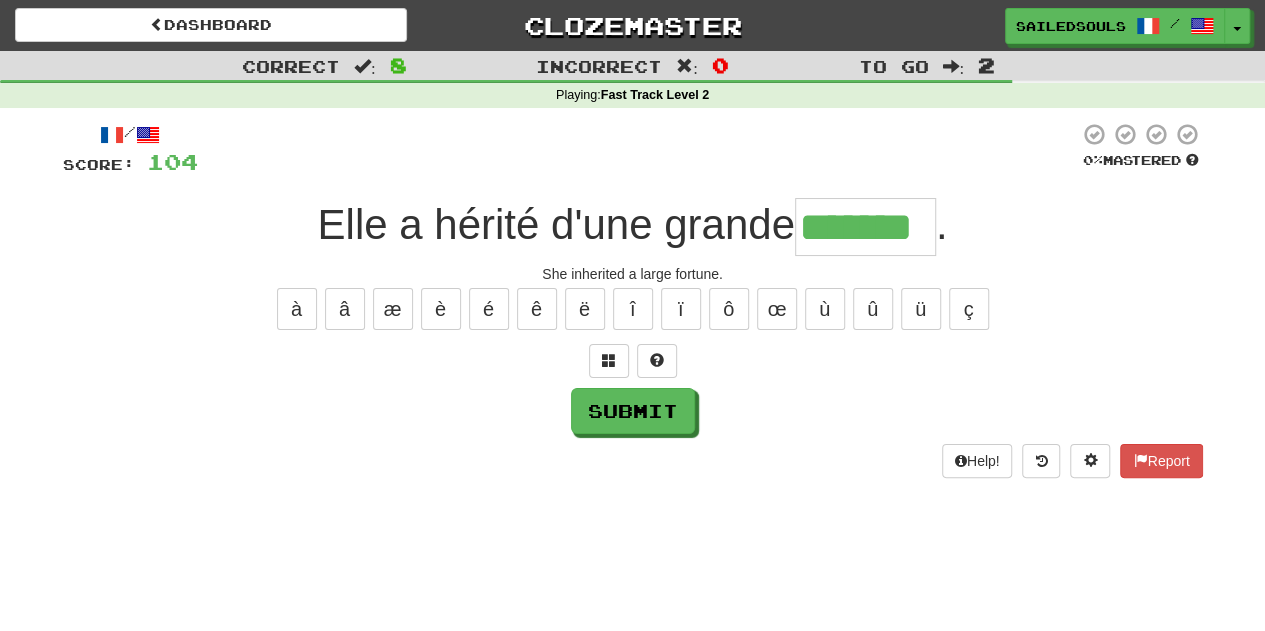 type on "*******" 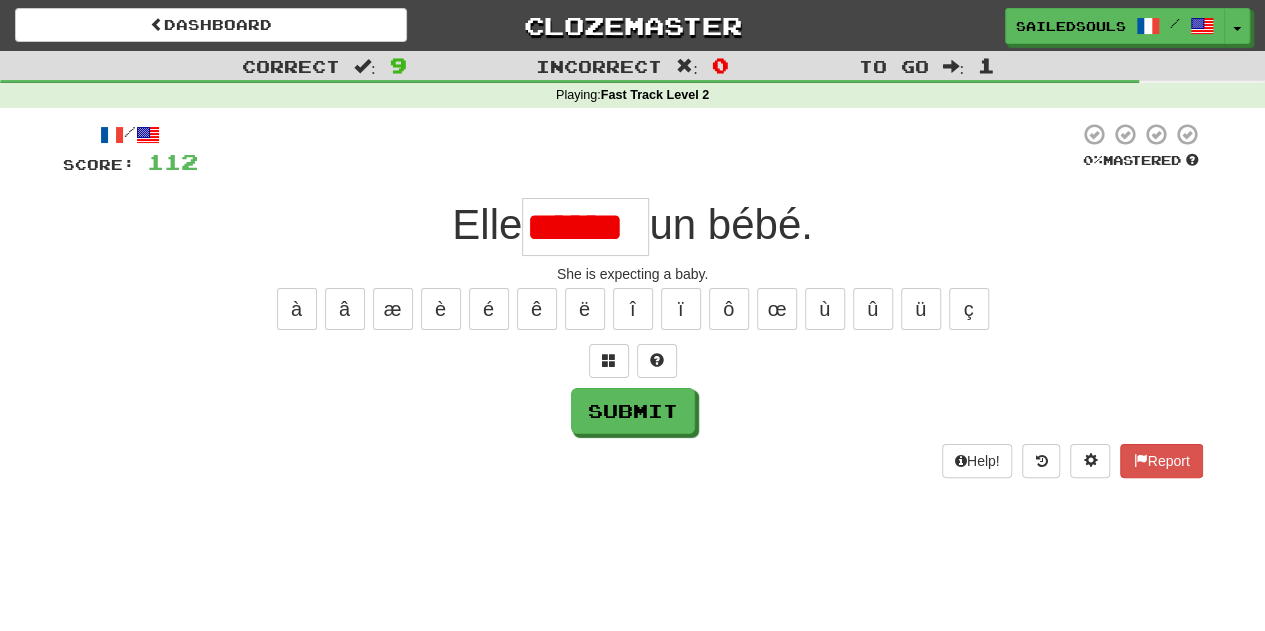 scroll, scrollTop: 0, scrollLeft: 0, axis: both 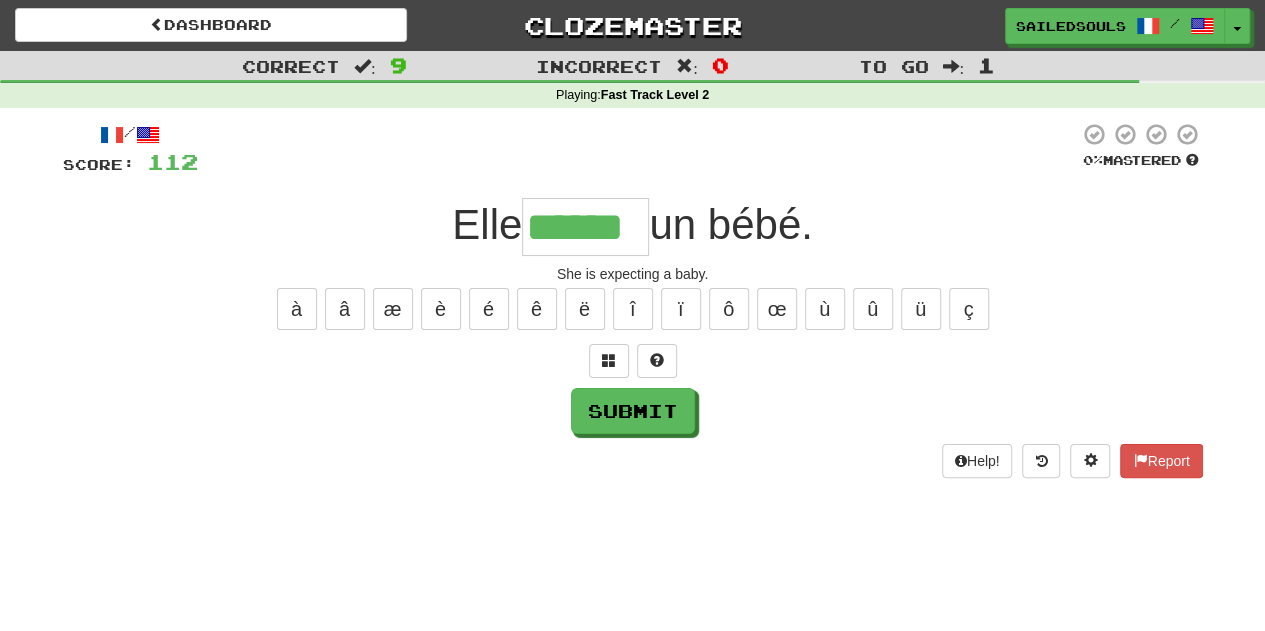 type on "******" 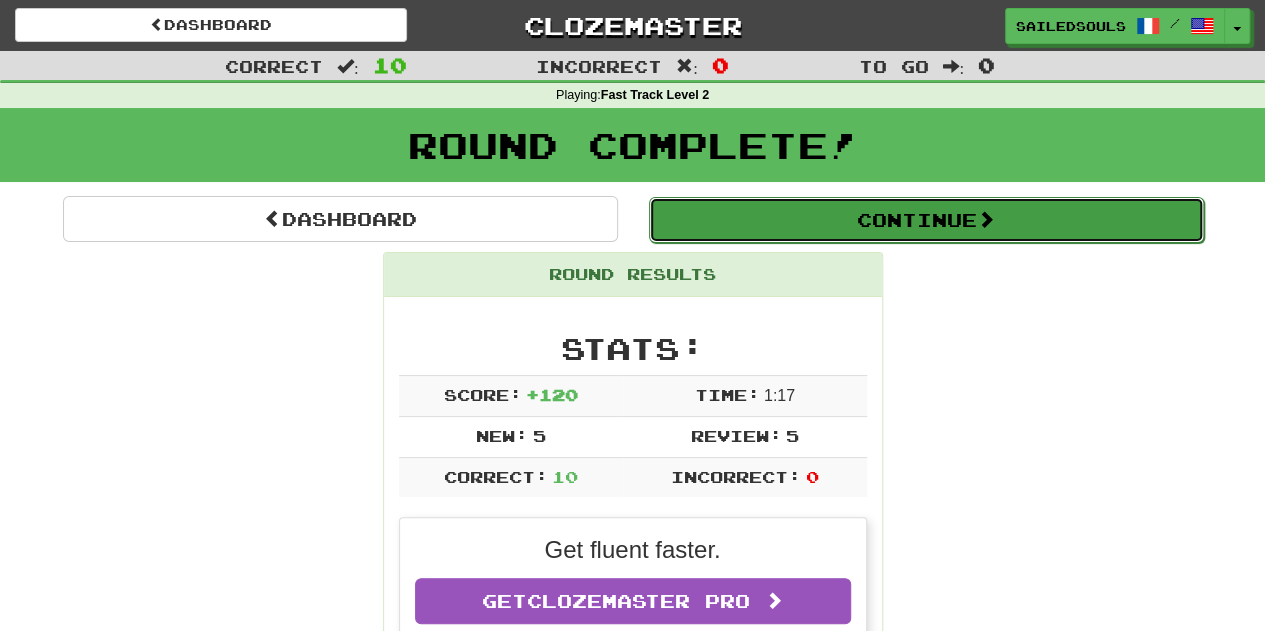 click on "Continue" at bounding box center [926, 220] 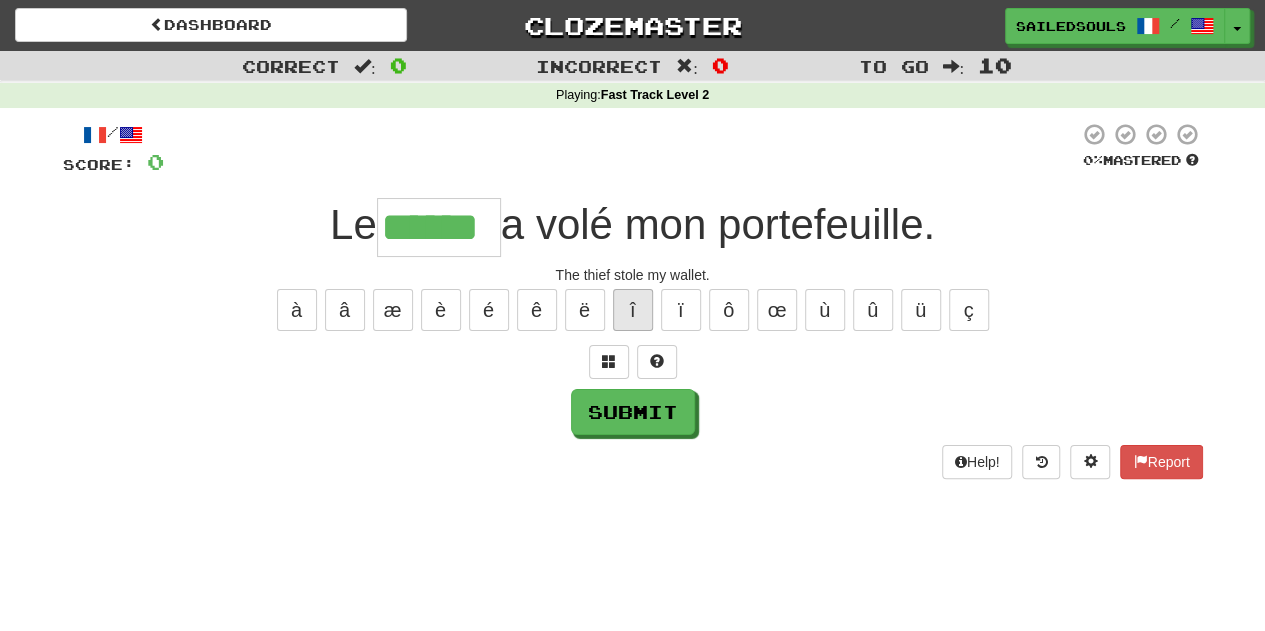 type on "******" 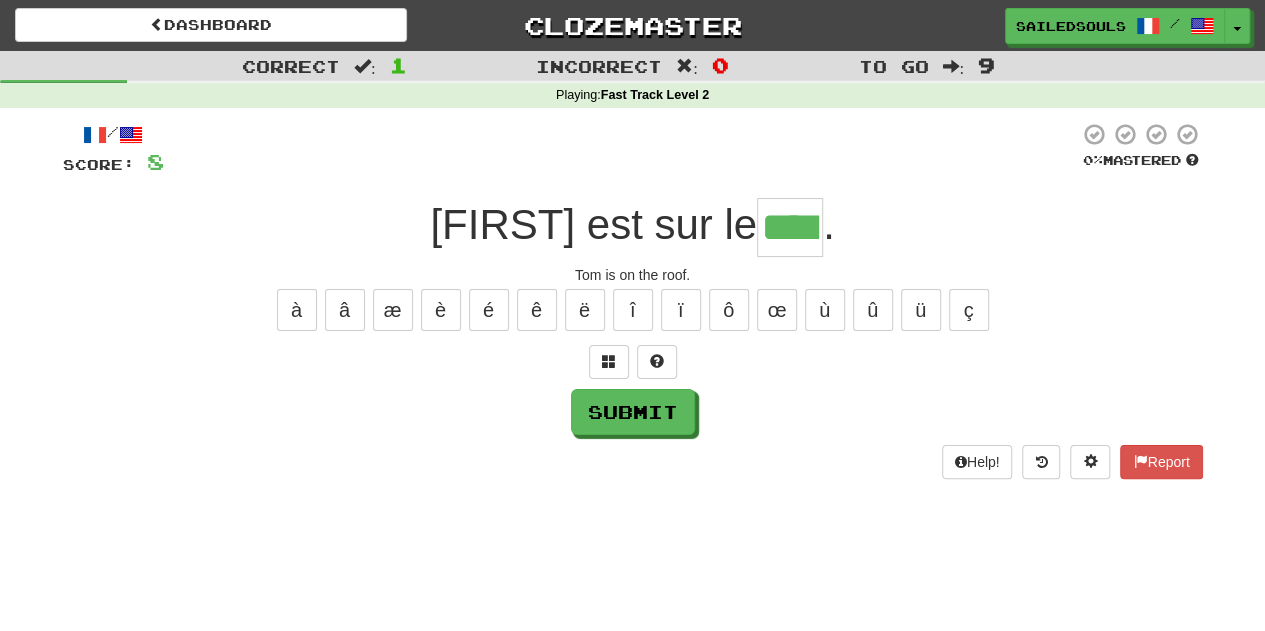 type on "****" 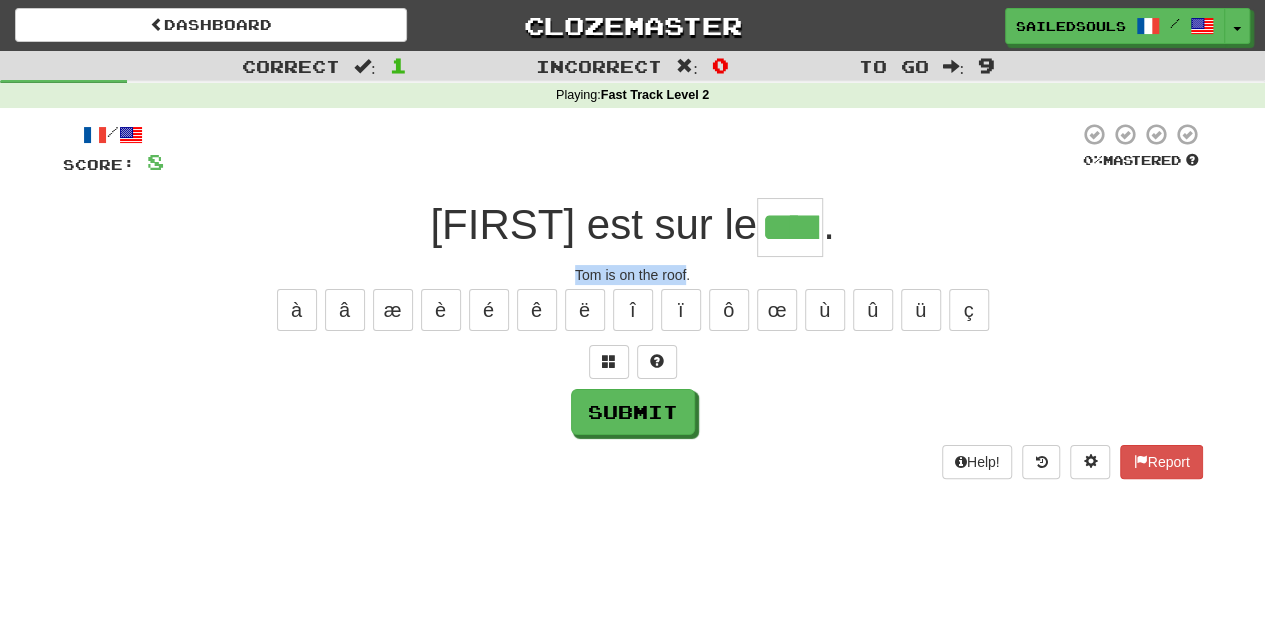 drag, startPoint x: 572, startPoint y: 270, endPoint x: 684, endPoint y: 271, distance: 112.00446 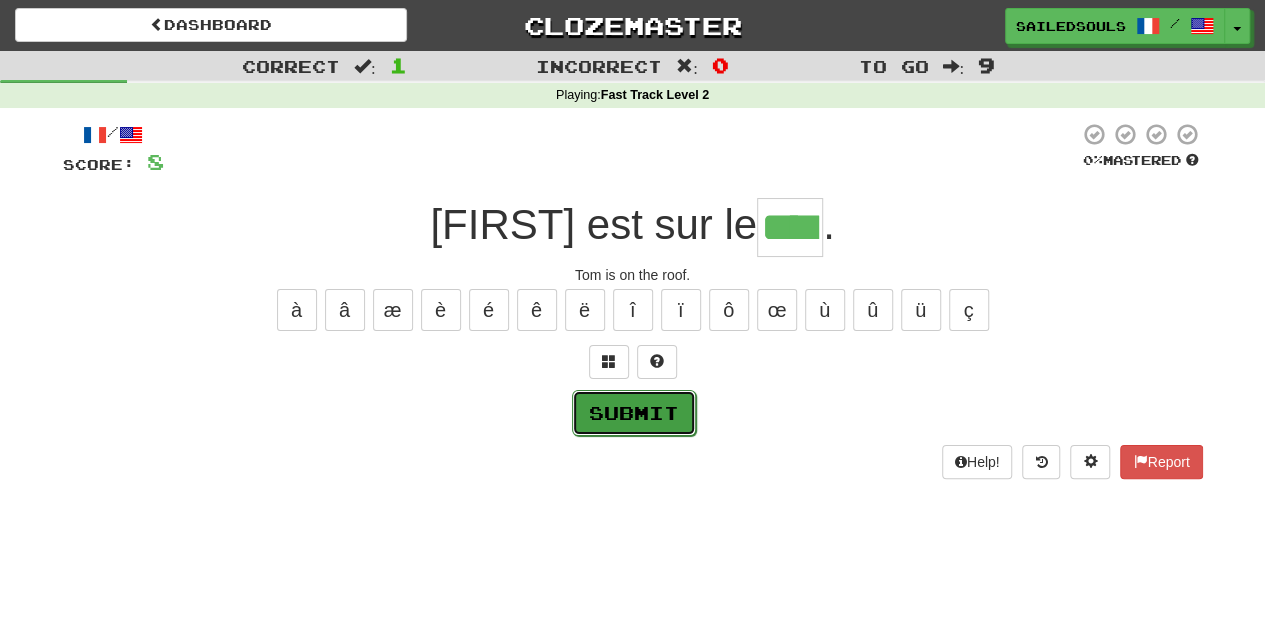 click on "Submit" at bounding box center (634, 413) 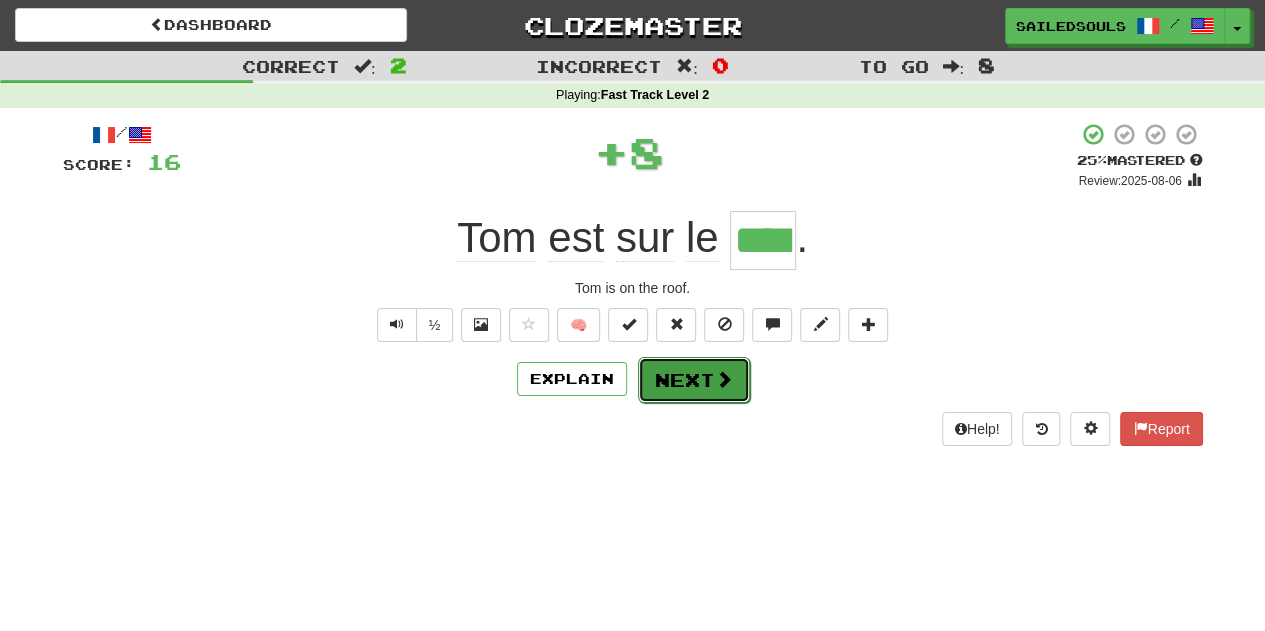 click on "Next" at bounding box center (694, 380) 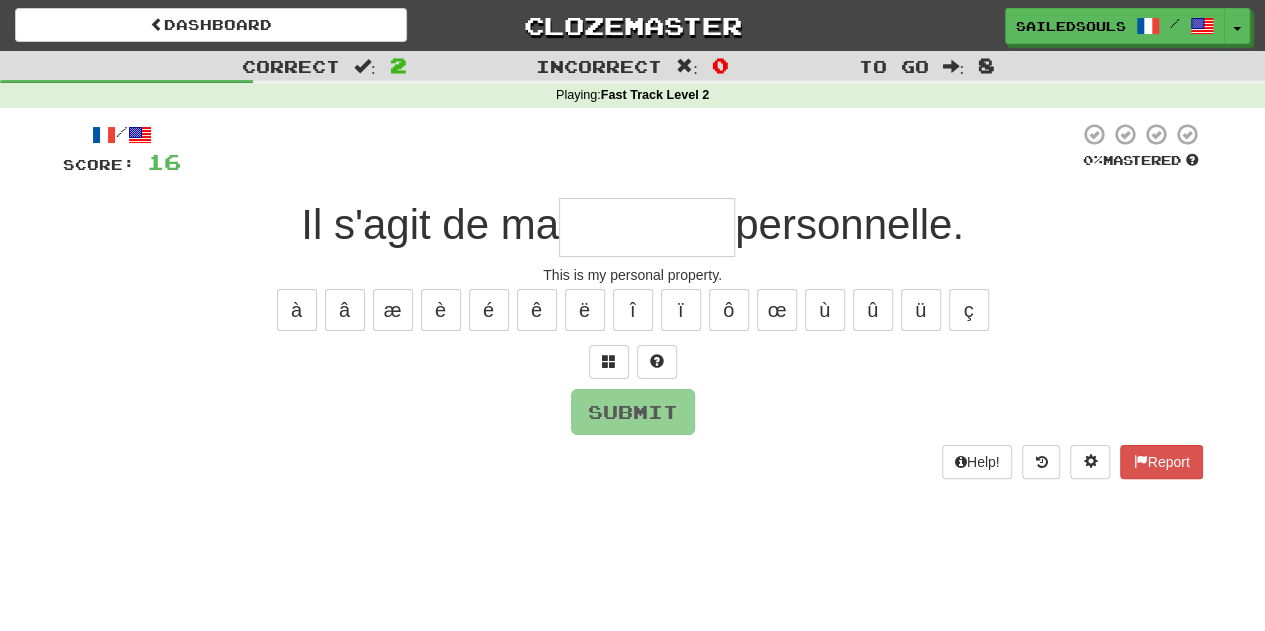 click at bounding box center (647, 227) 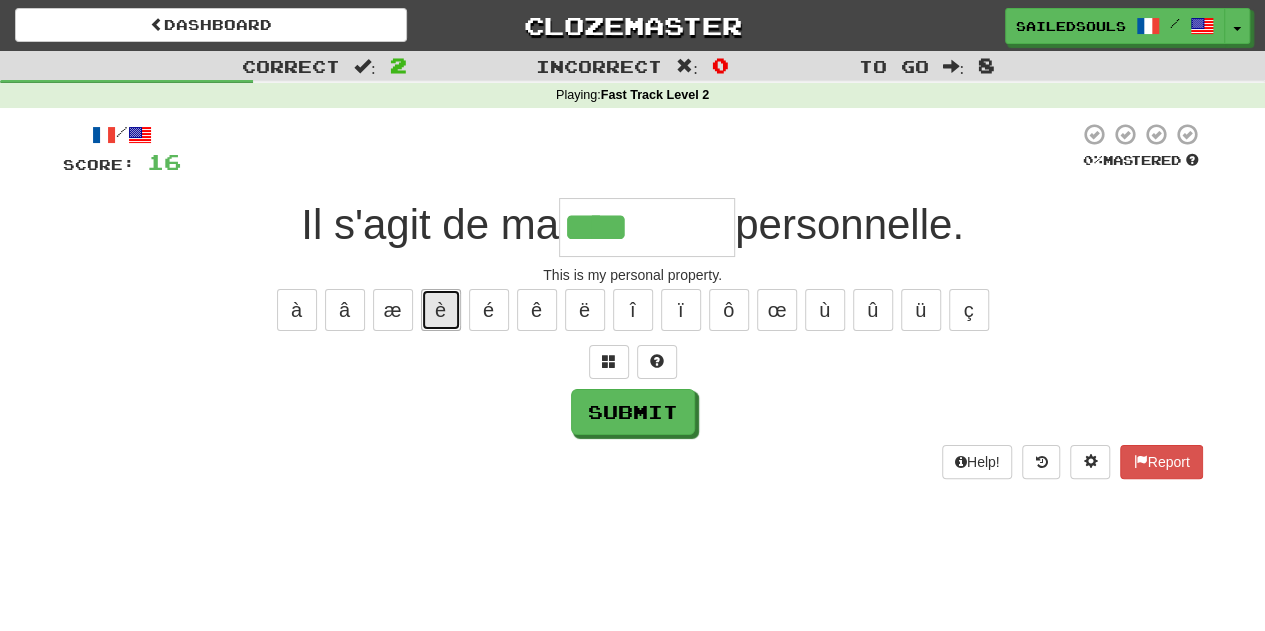 click on "è" at bounding box center [441, 310] 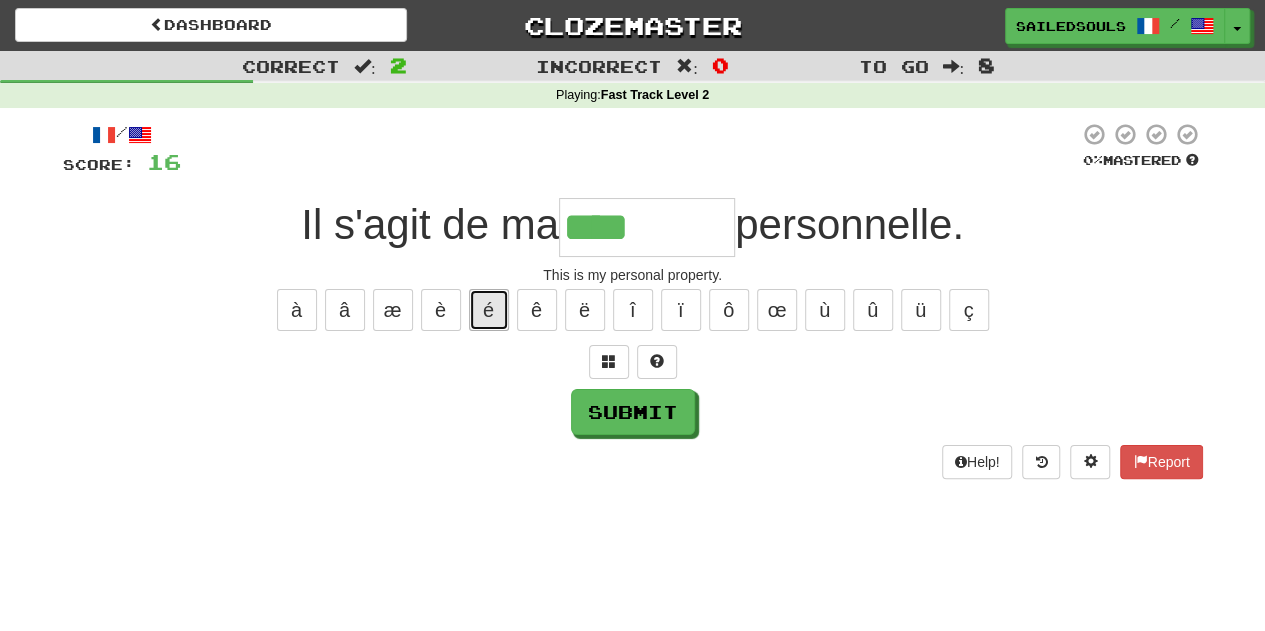 click on "é" at bounding box center [489, 310] 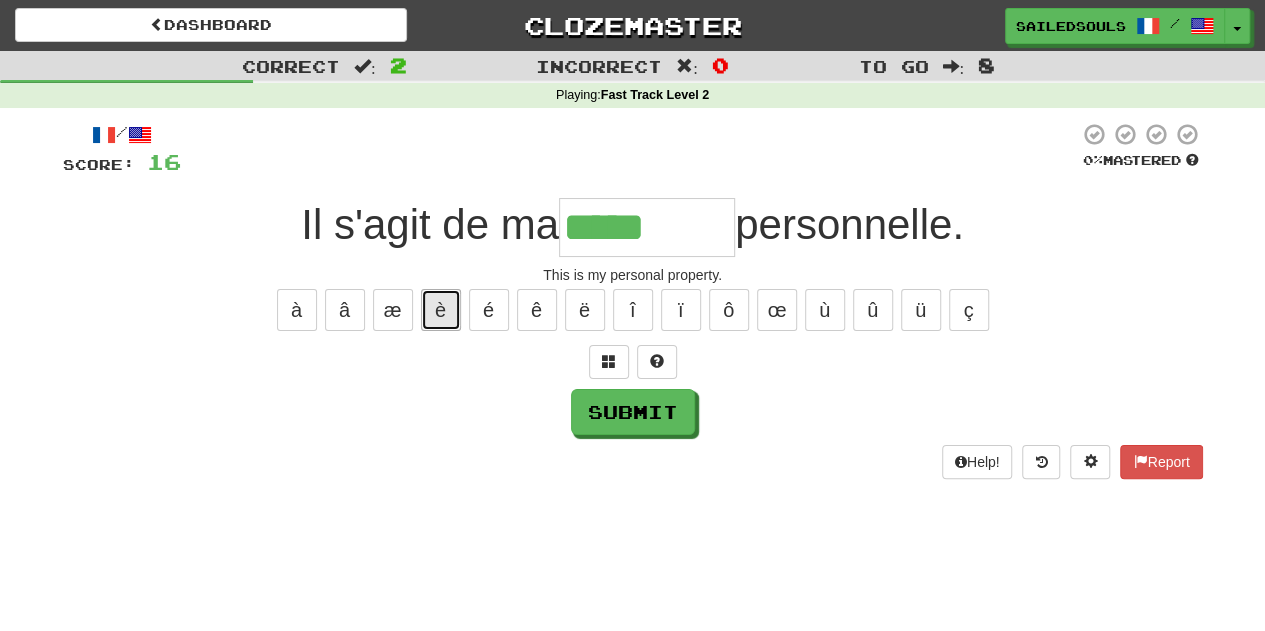 click on "è" at bounding box center [441, 310] 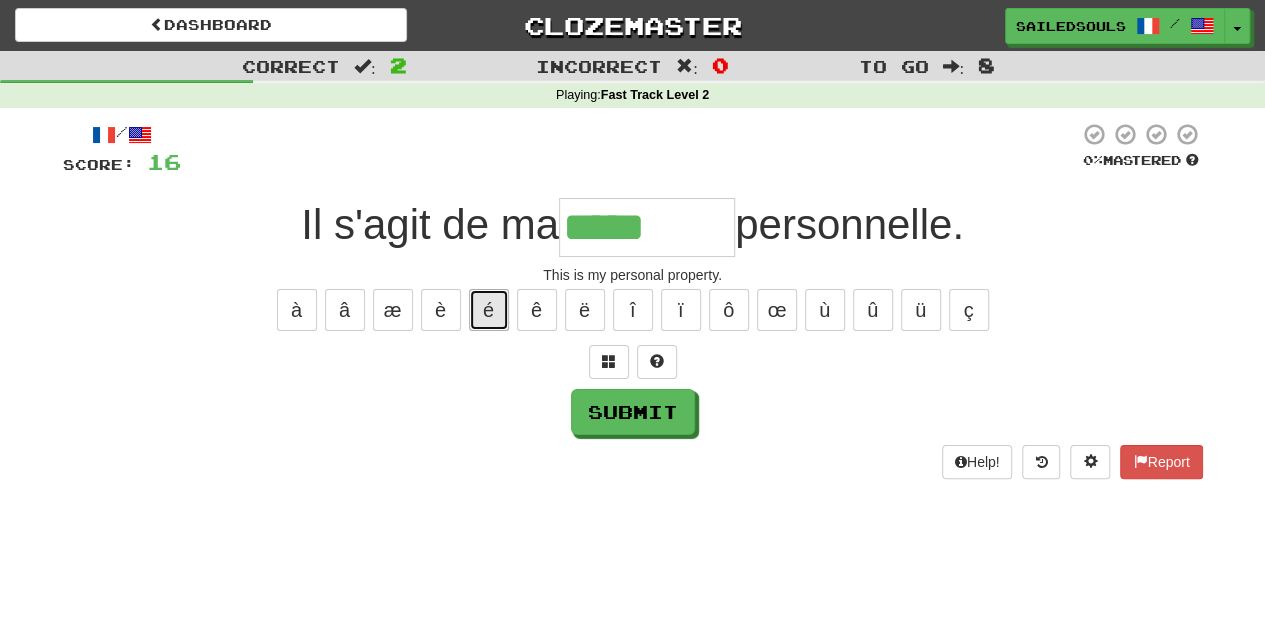 click on "é" at bounding box center [489, 310] 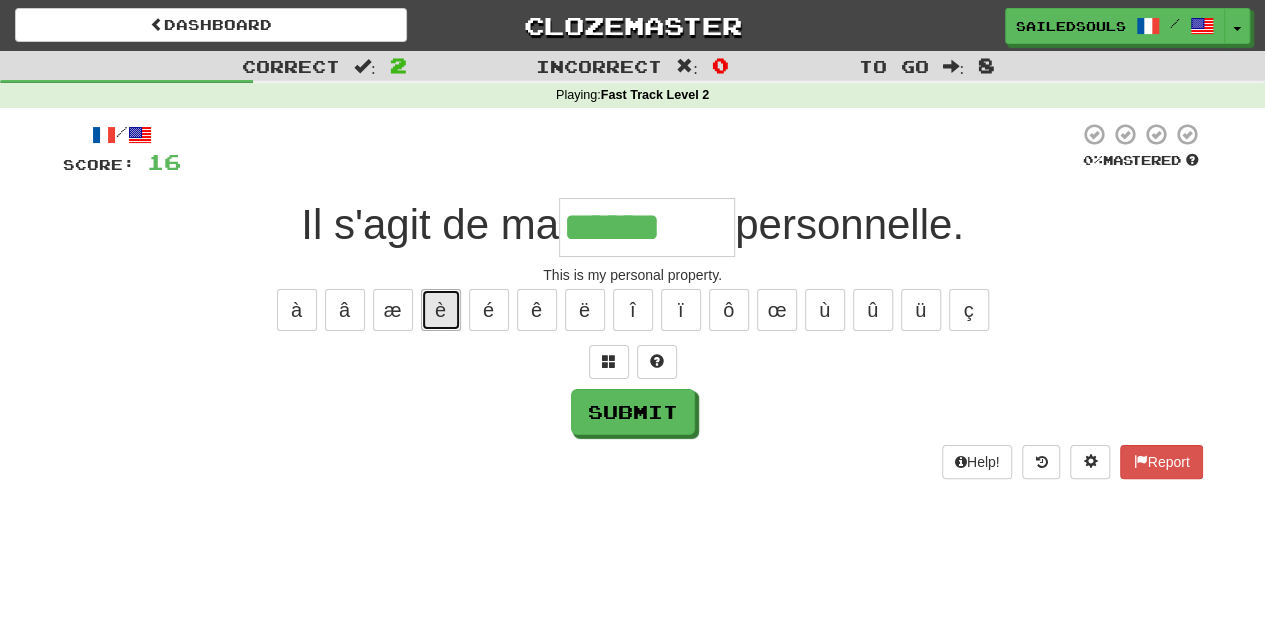 click on "è" at bounding box center (441, 310) 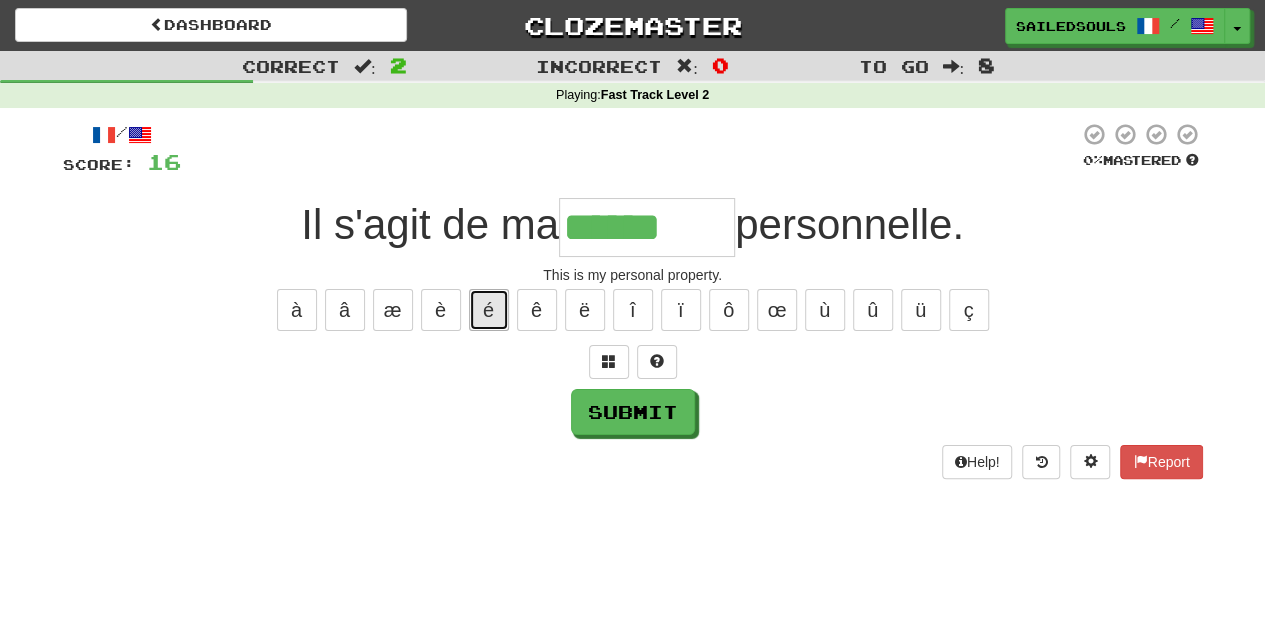 click on "é" at bounding box center [489, 310] 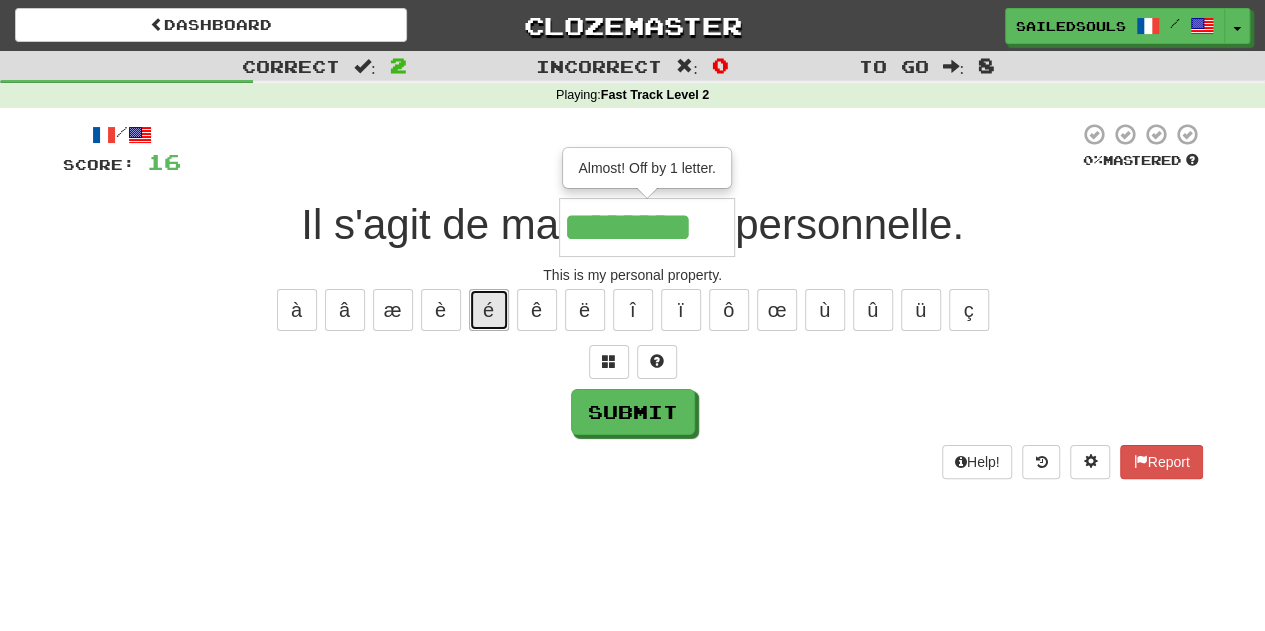 click on "é" at bounding box center (489, 310) 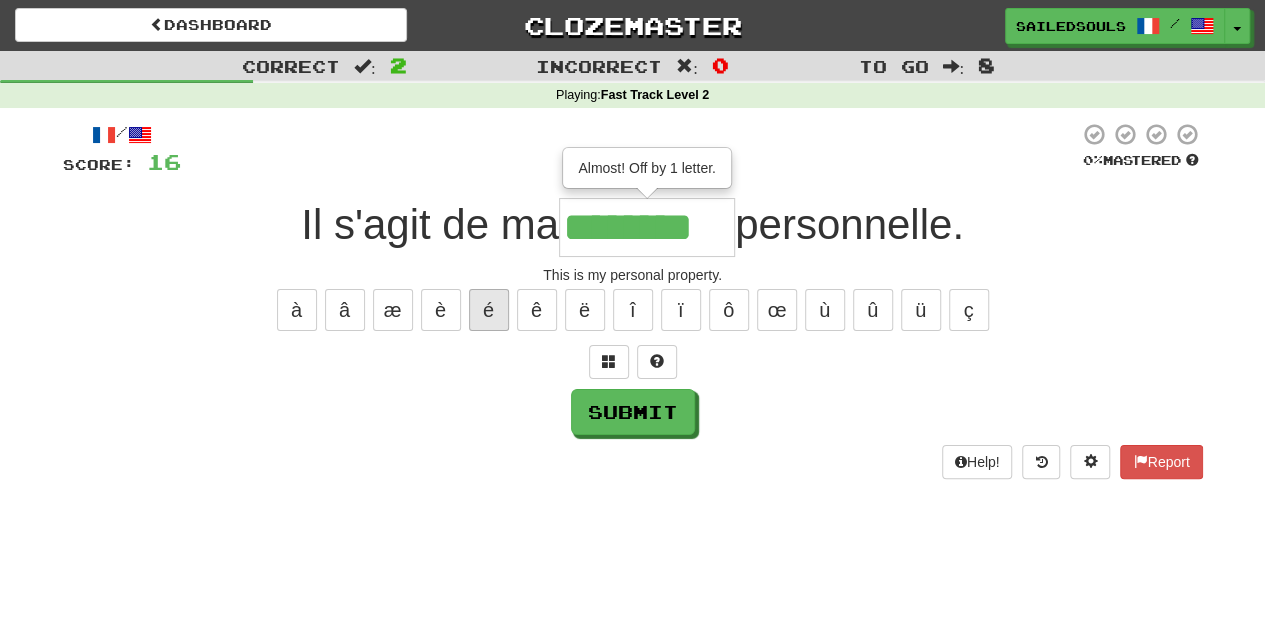 type on "*********" 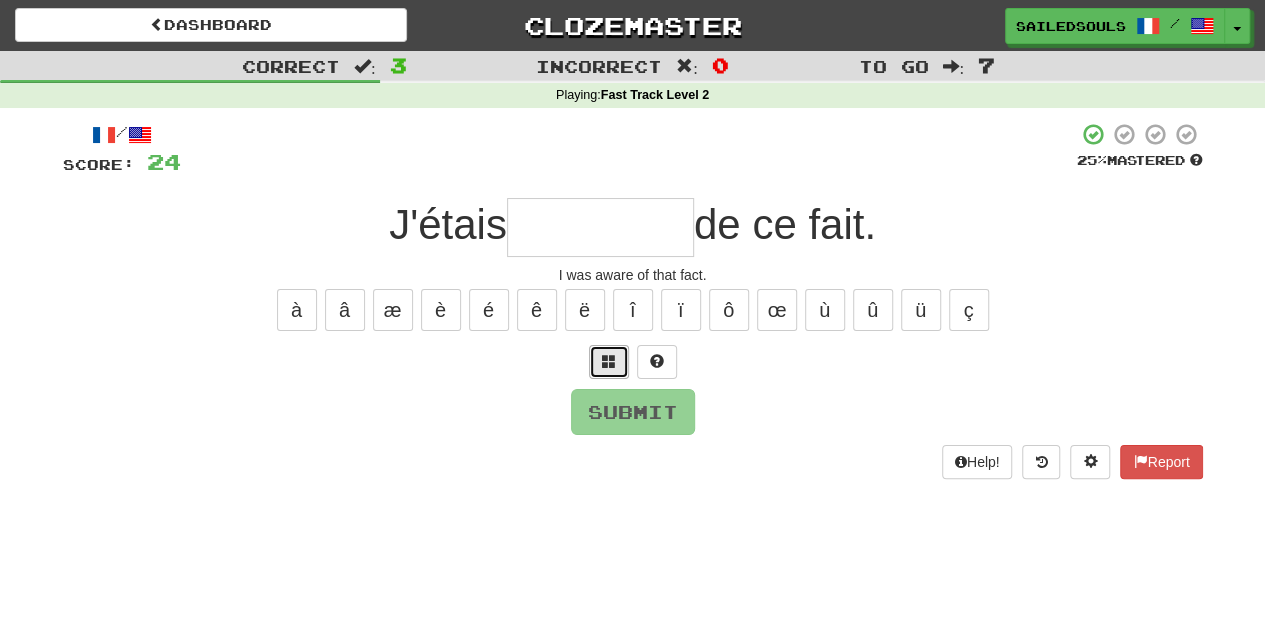 click at bounding box center [609, 361] 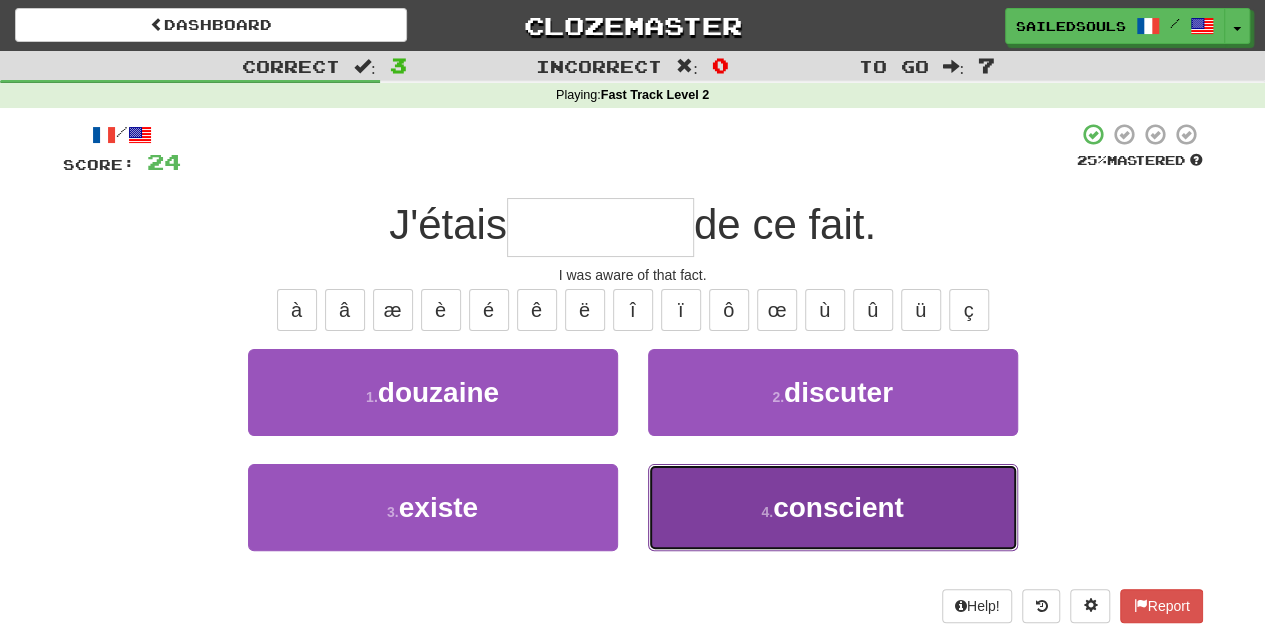 click on "conscient" at bounding box center (838, 507) 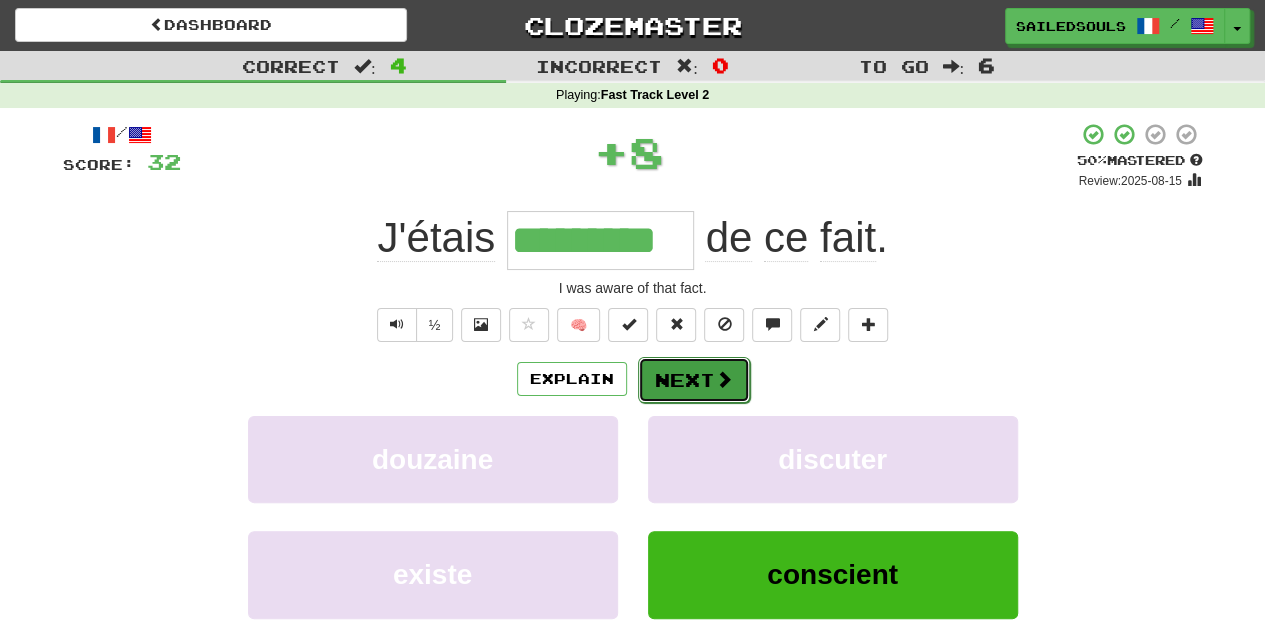 click on "Next" at bounding box center (694, 380) 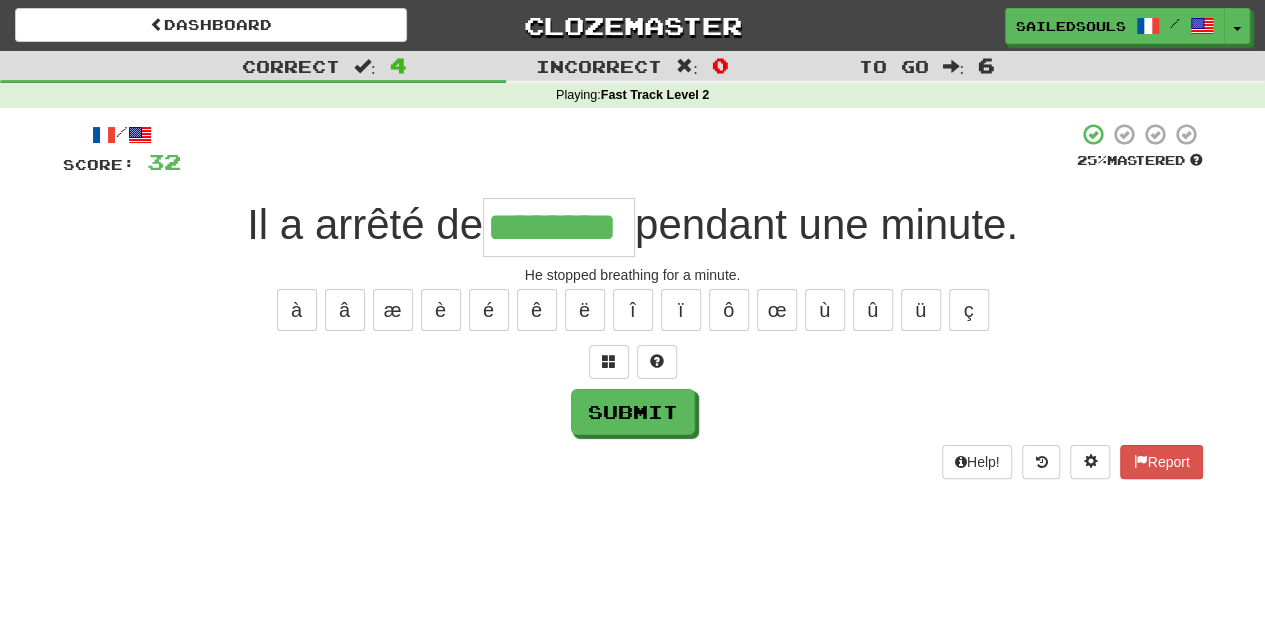 type on "********" 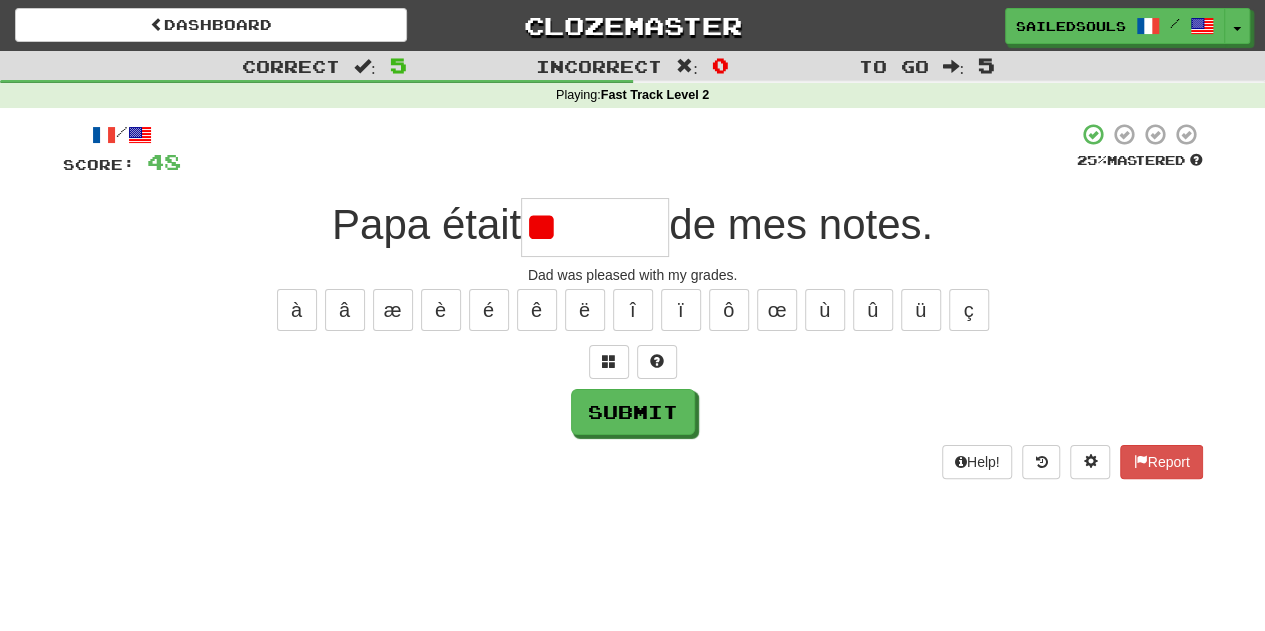 type on "*" 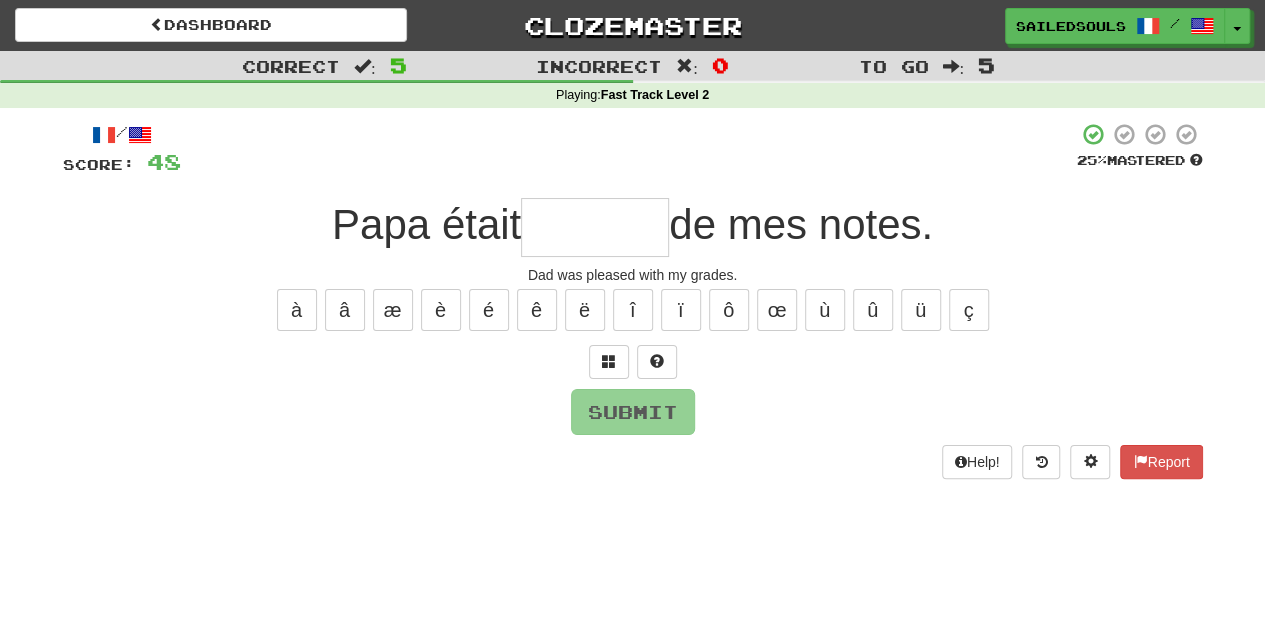 type on "*" 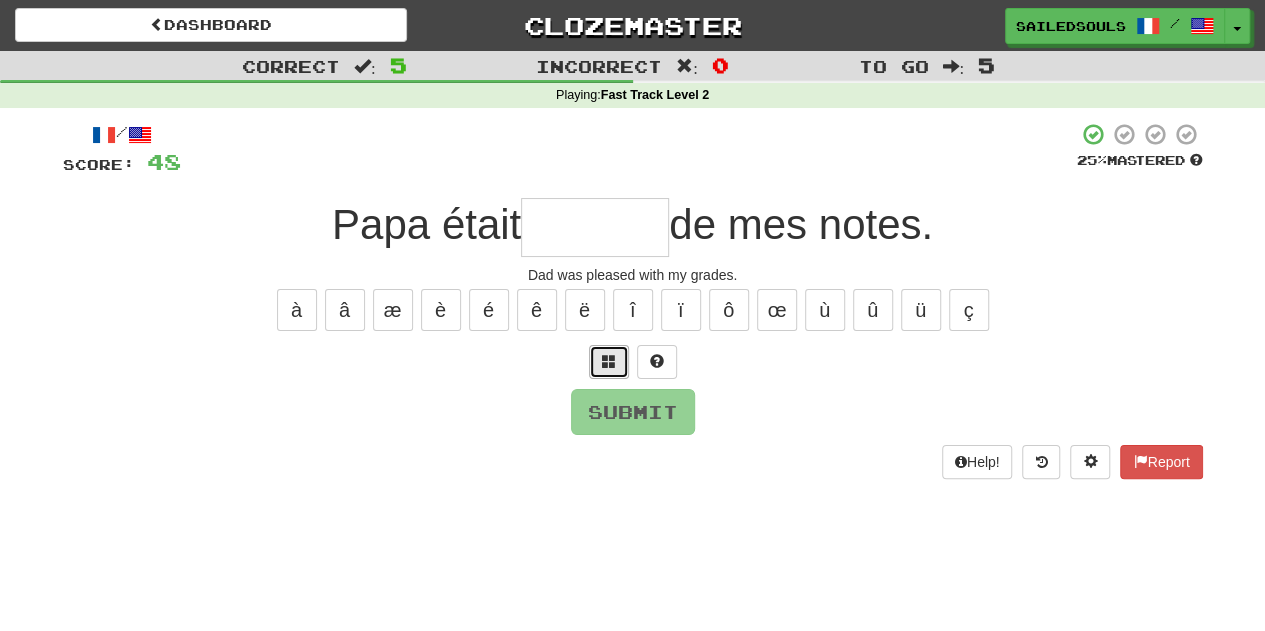 click at bounding box center [609, 362] 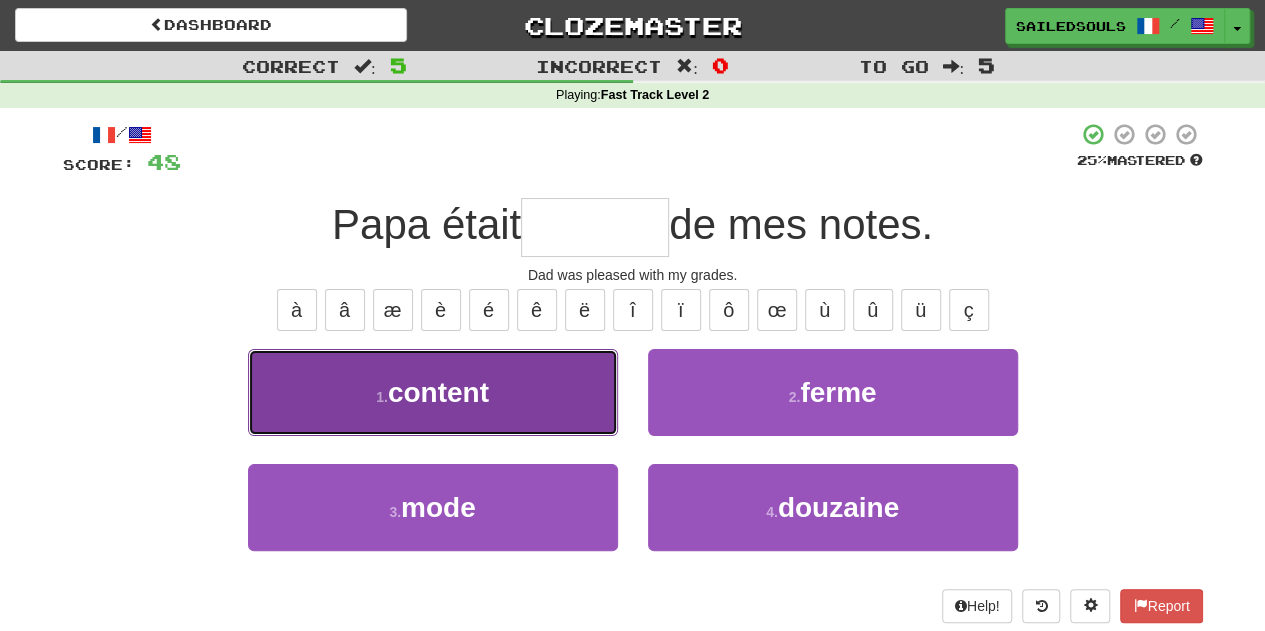 click on "1 .  content" at bounding box center [433, 392] 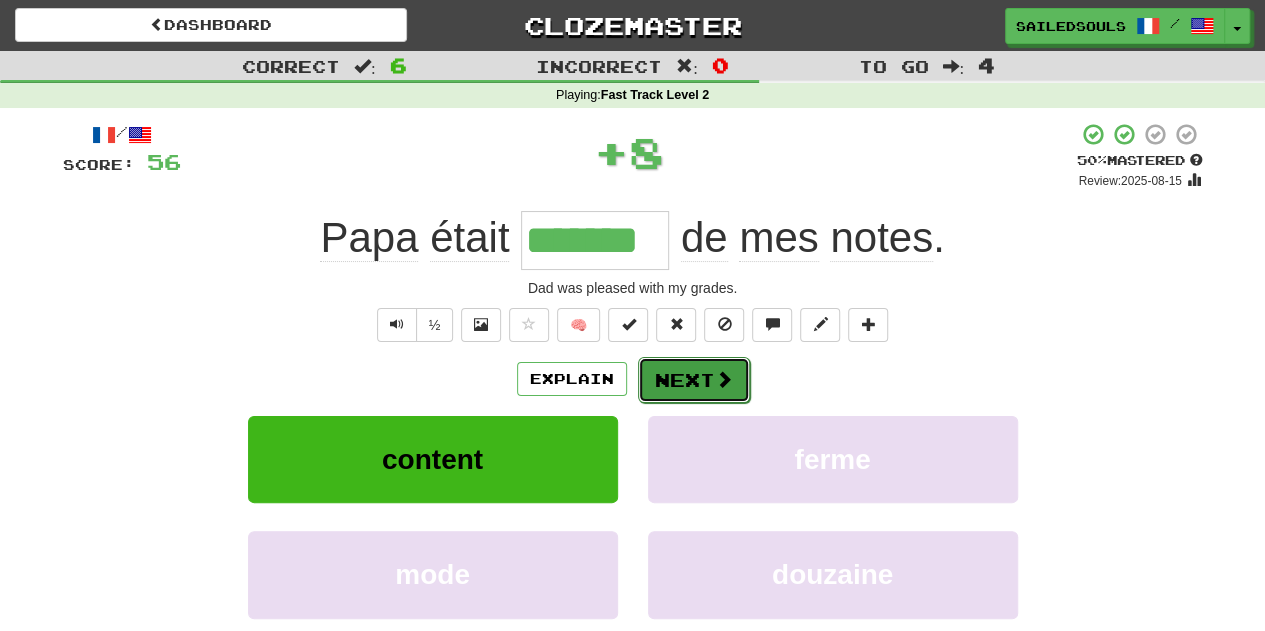 click on "Next" at bounding box center [694, 380] 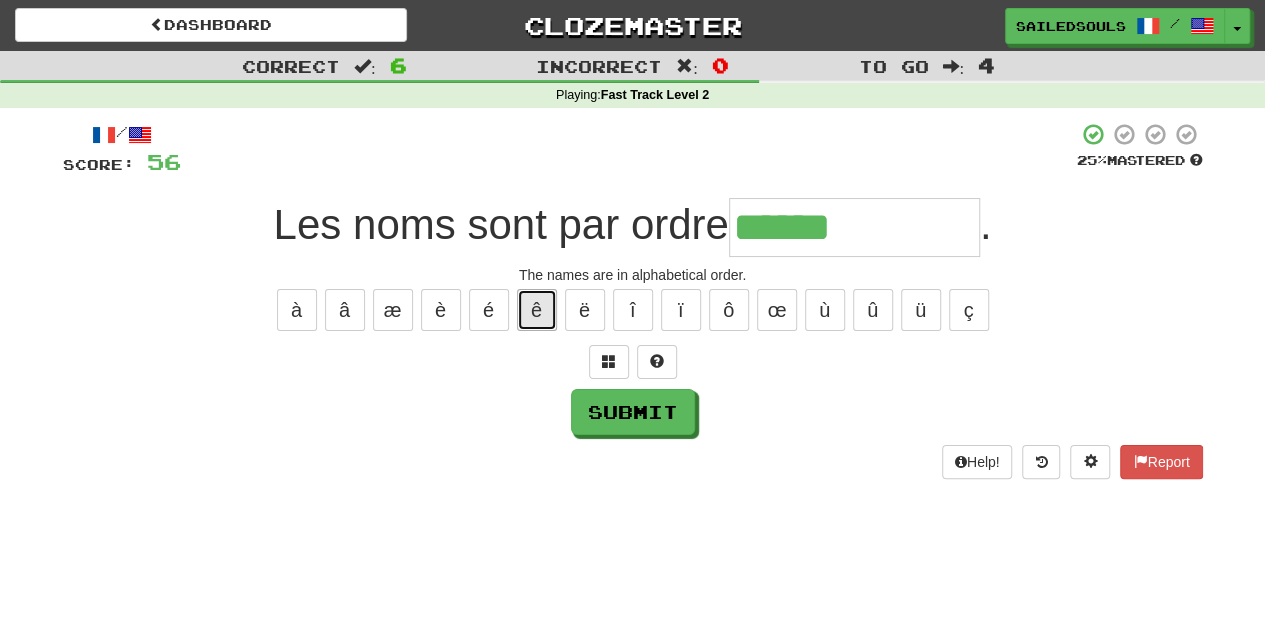 click on "ê" at bounding box center [537, 310] 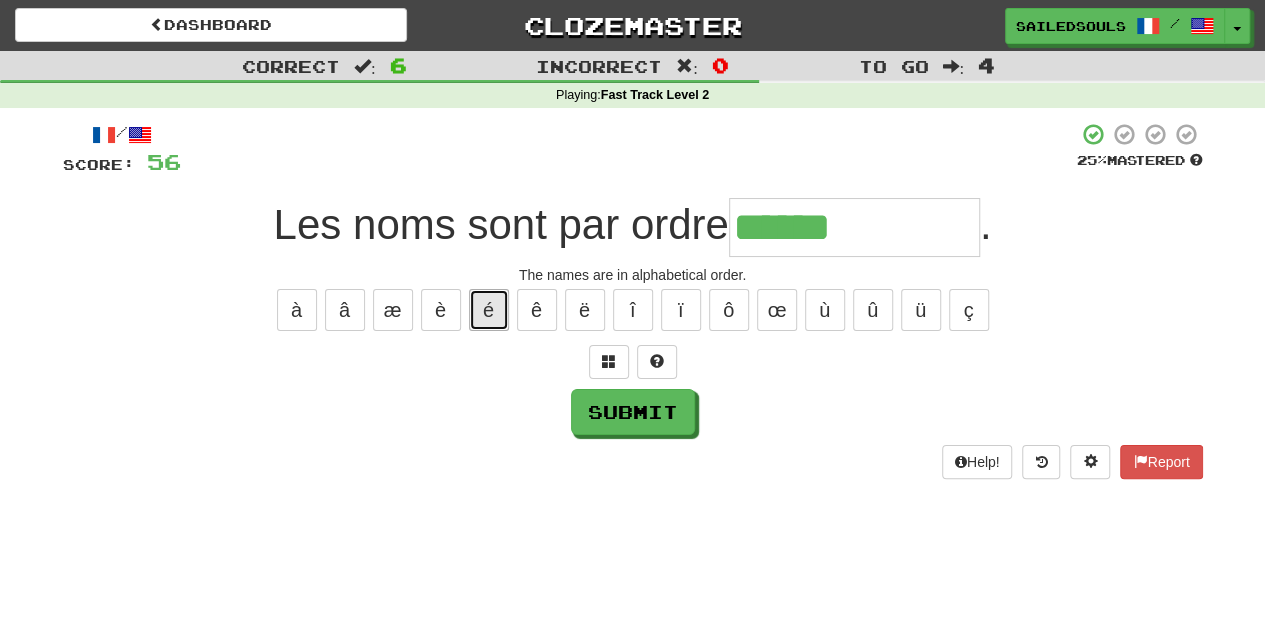 click on "é" at bounding box center (489, 310) 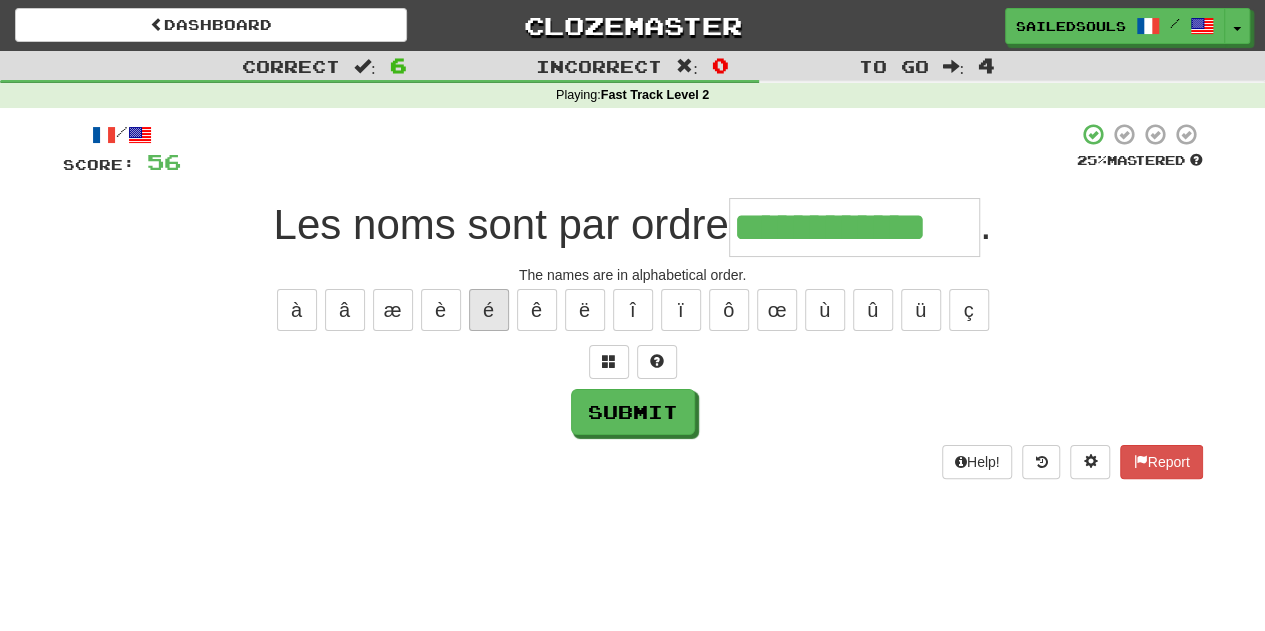 type on "**********" 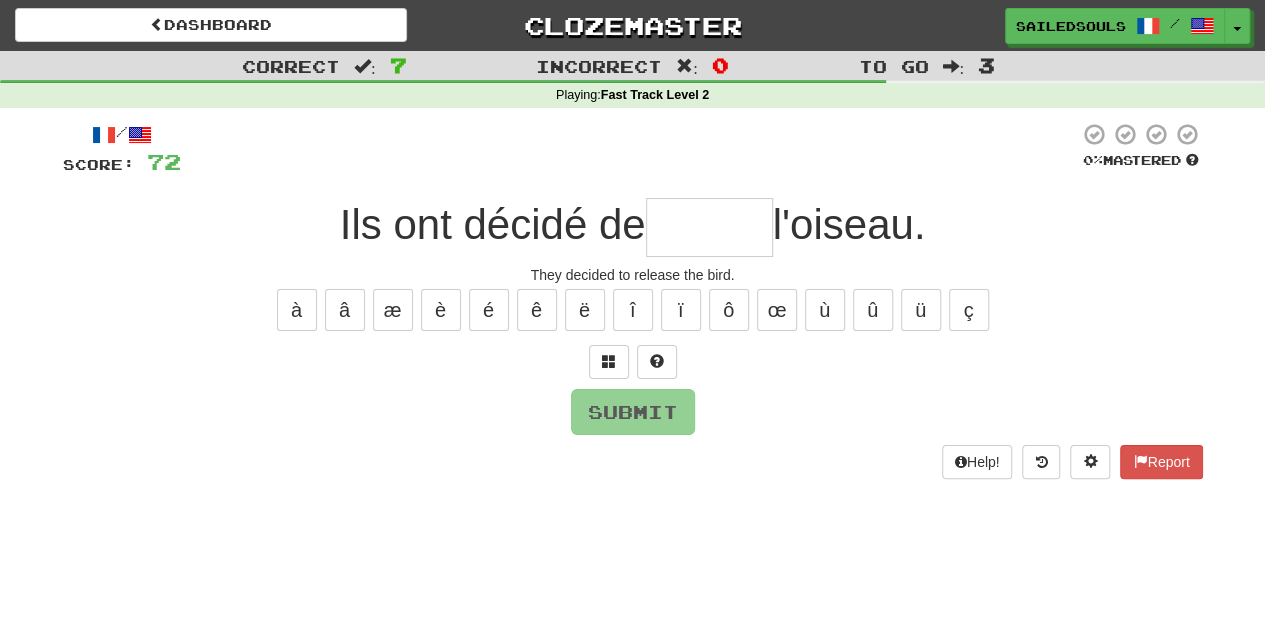 type on "*" 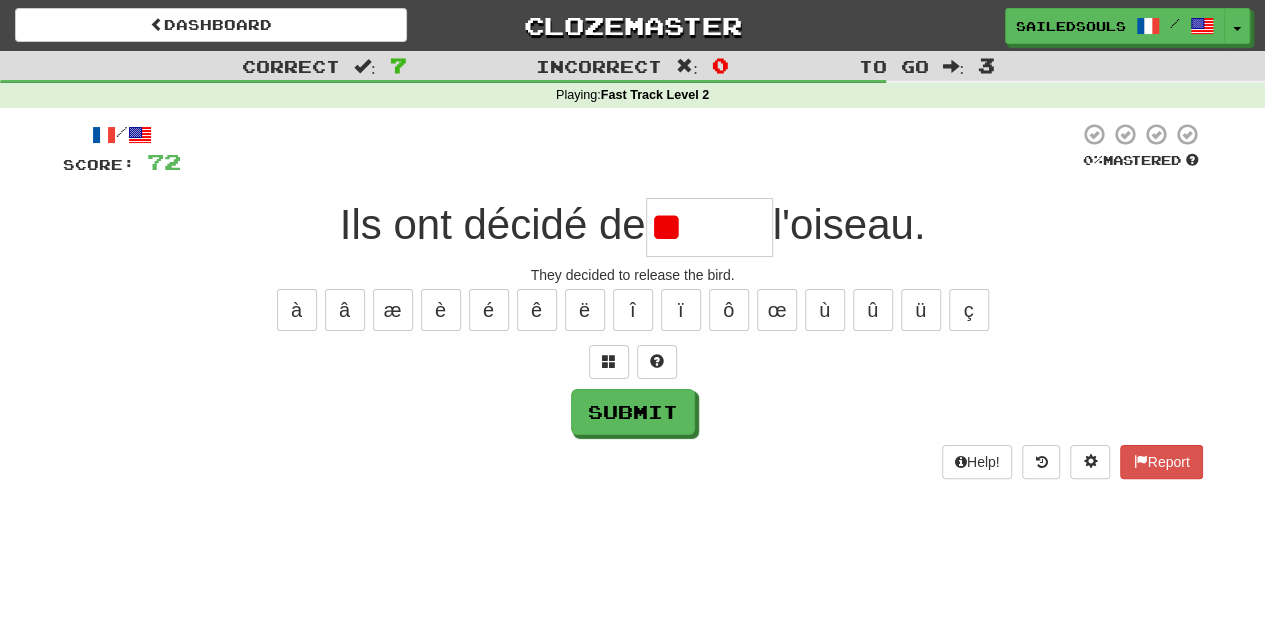 type on "*" 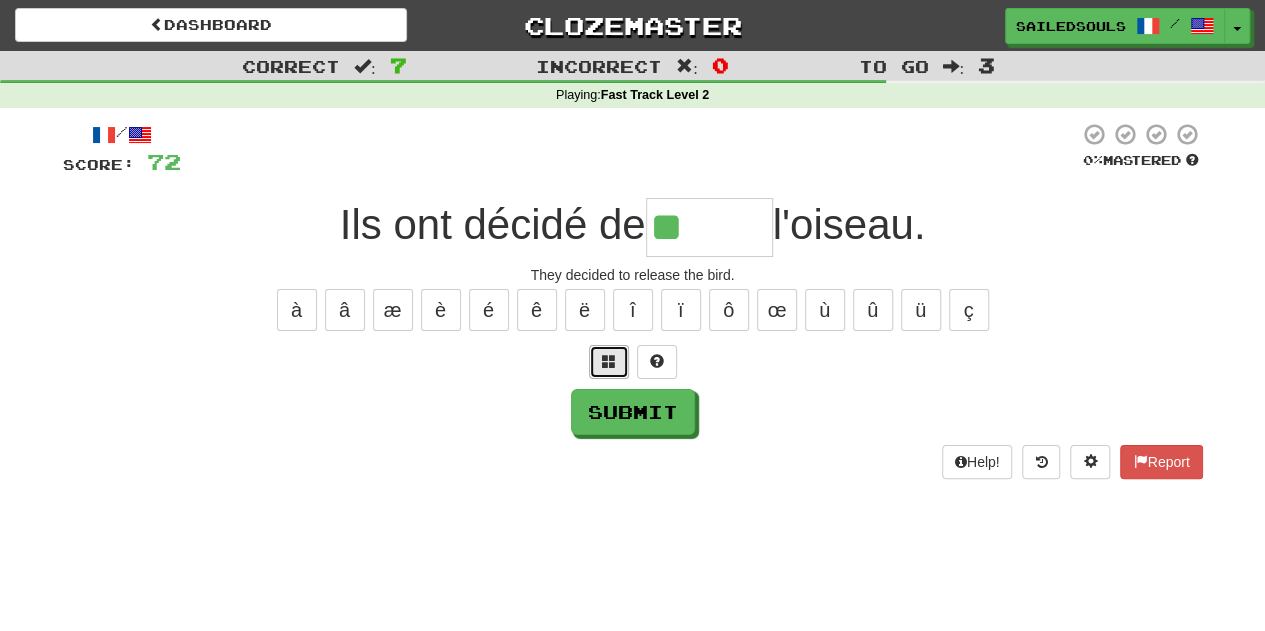 click at bounding box center (609, 362) 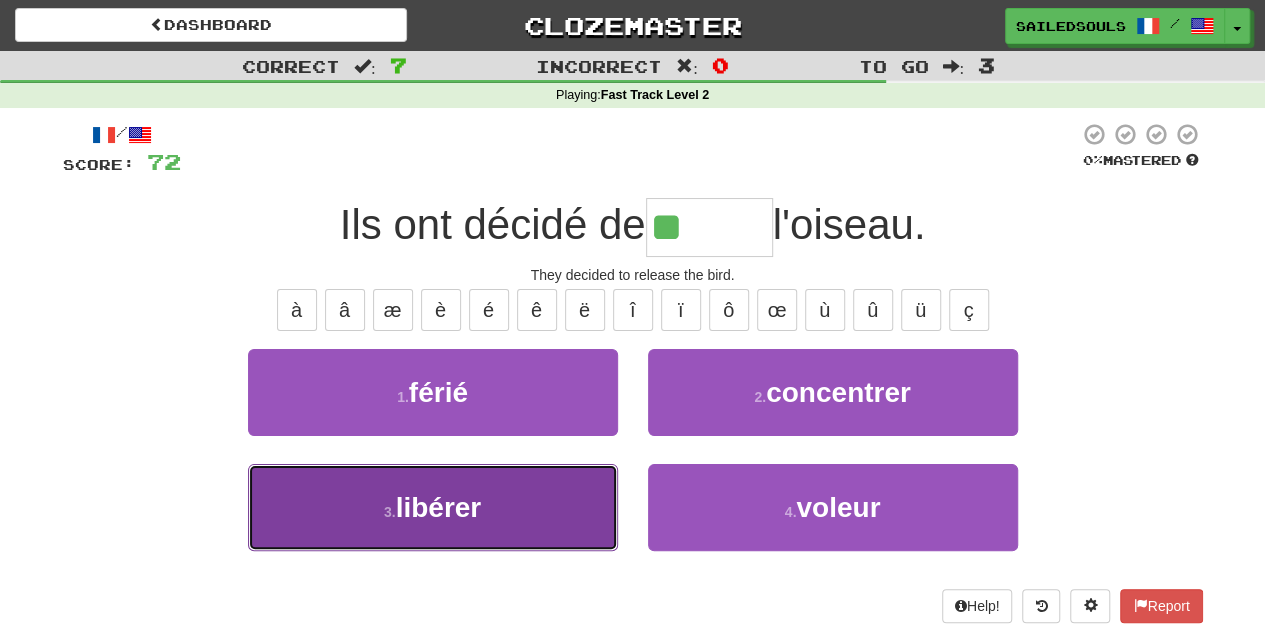 click on "3 .  libérer" at bounding box center [433, 507] 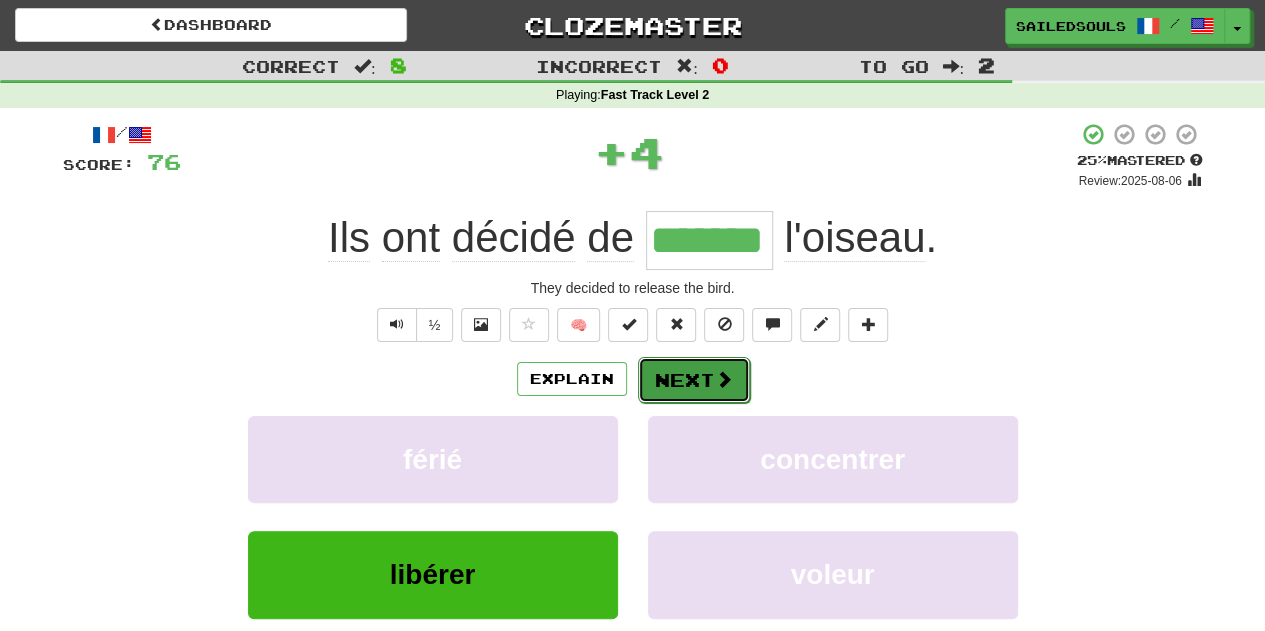 click on "Next" at bounding box center [694, 380] 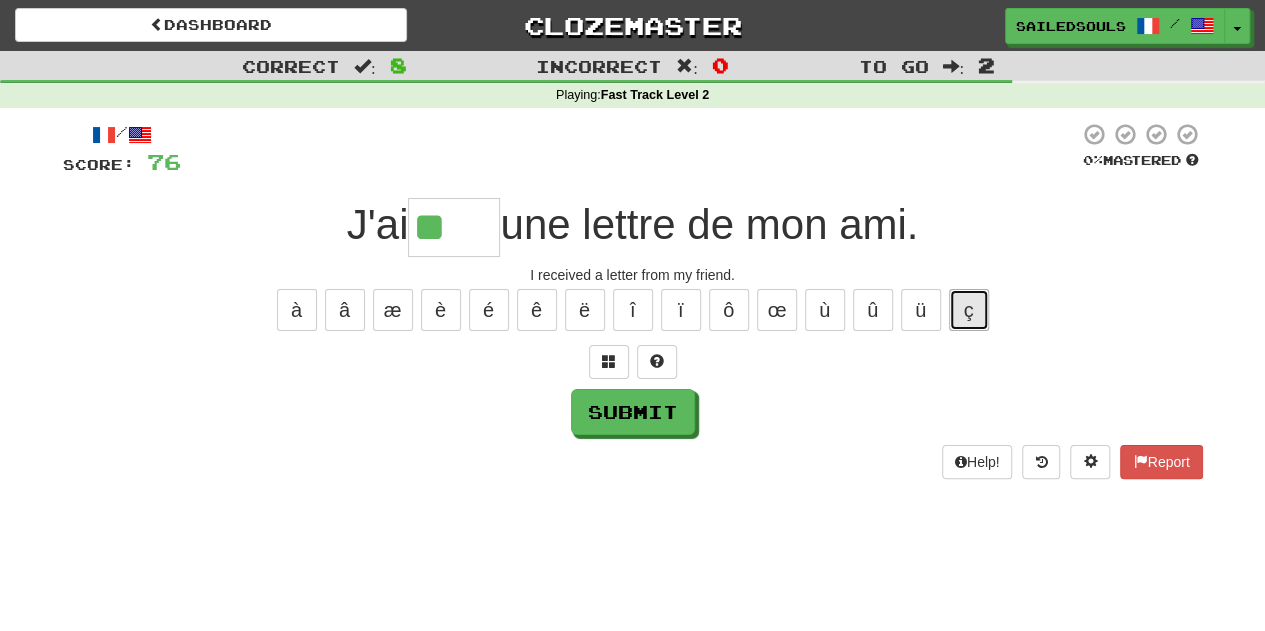 click on "ç" at bounding box center (969, 310) 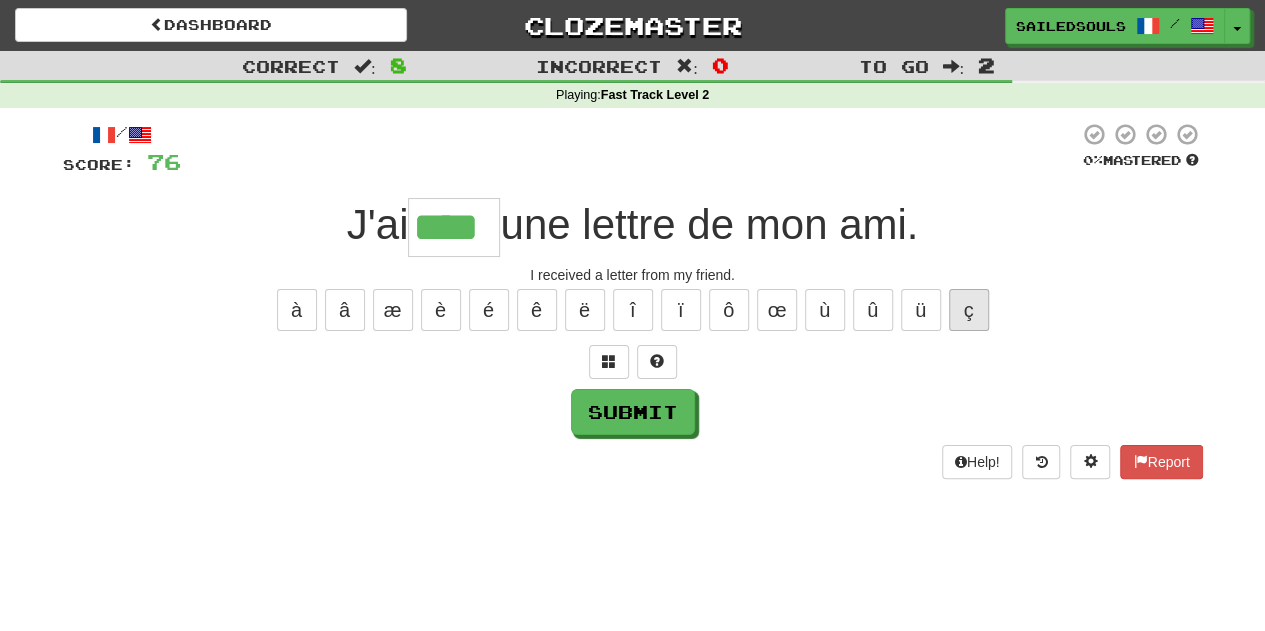 type on "****" 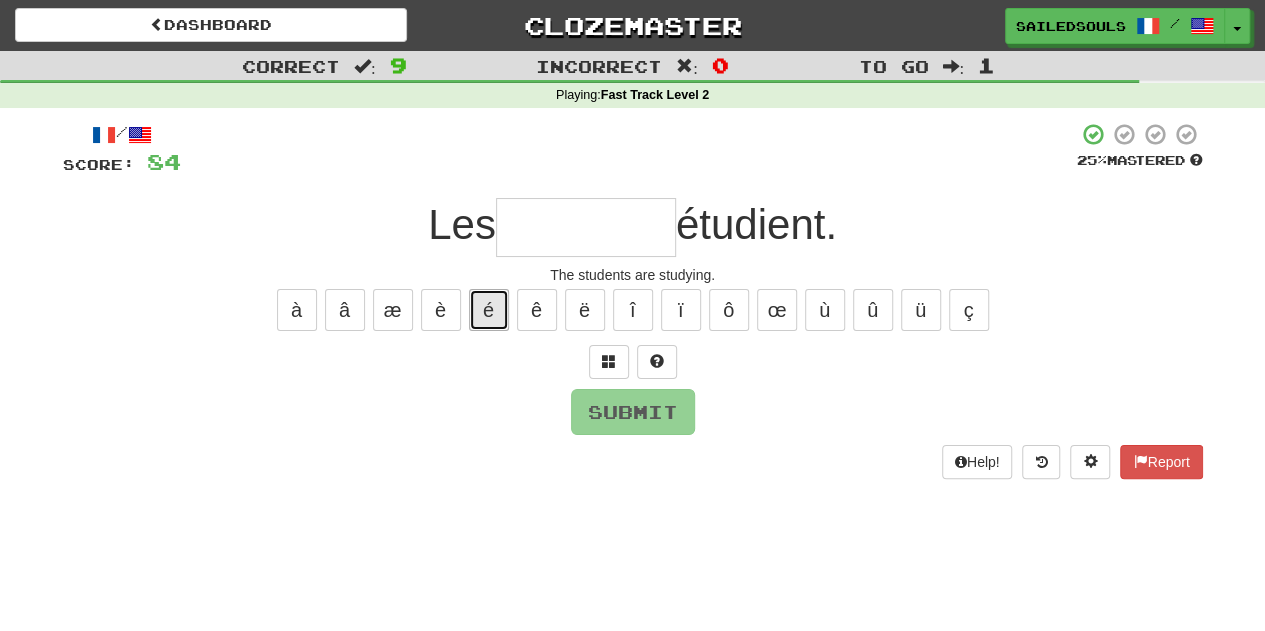 click on "é" at bounding box center [489, 310] 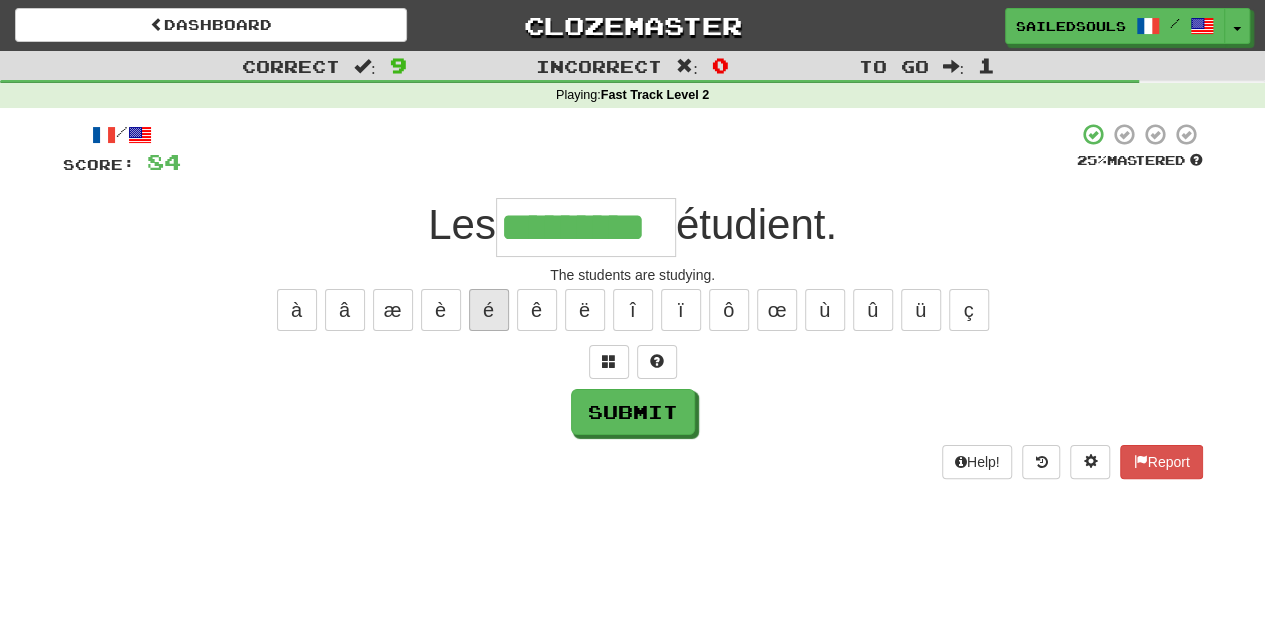 type on "*********" 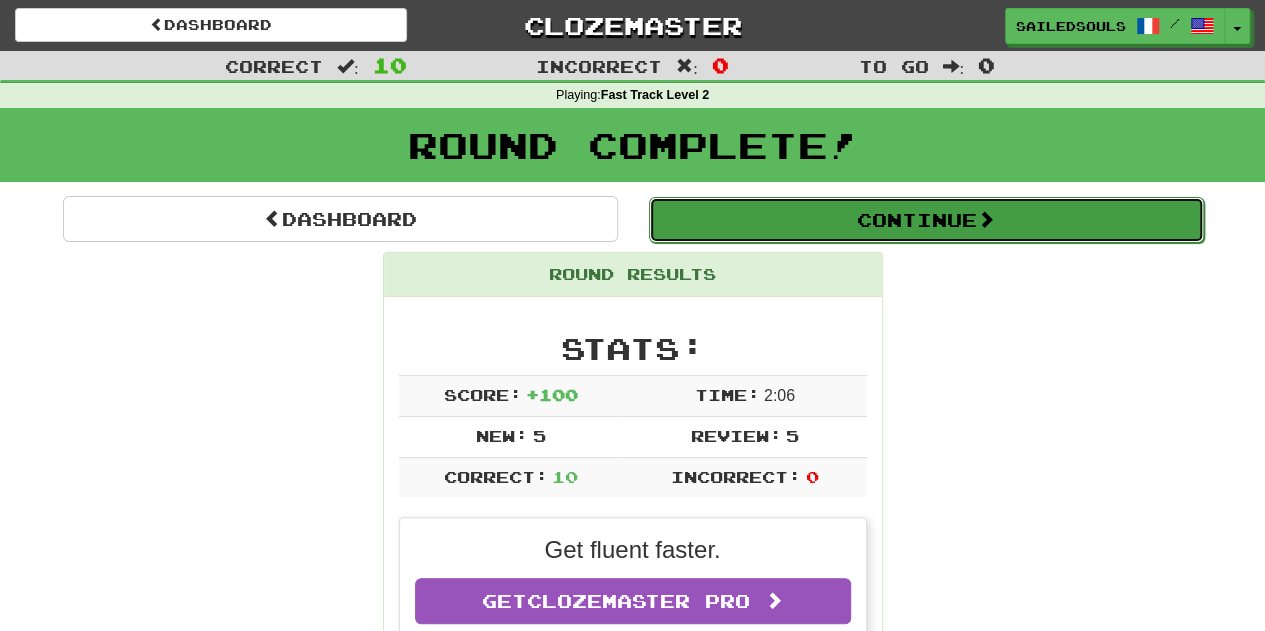 click on "Continue" at bounding box center (926, 220) 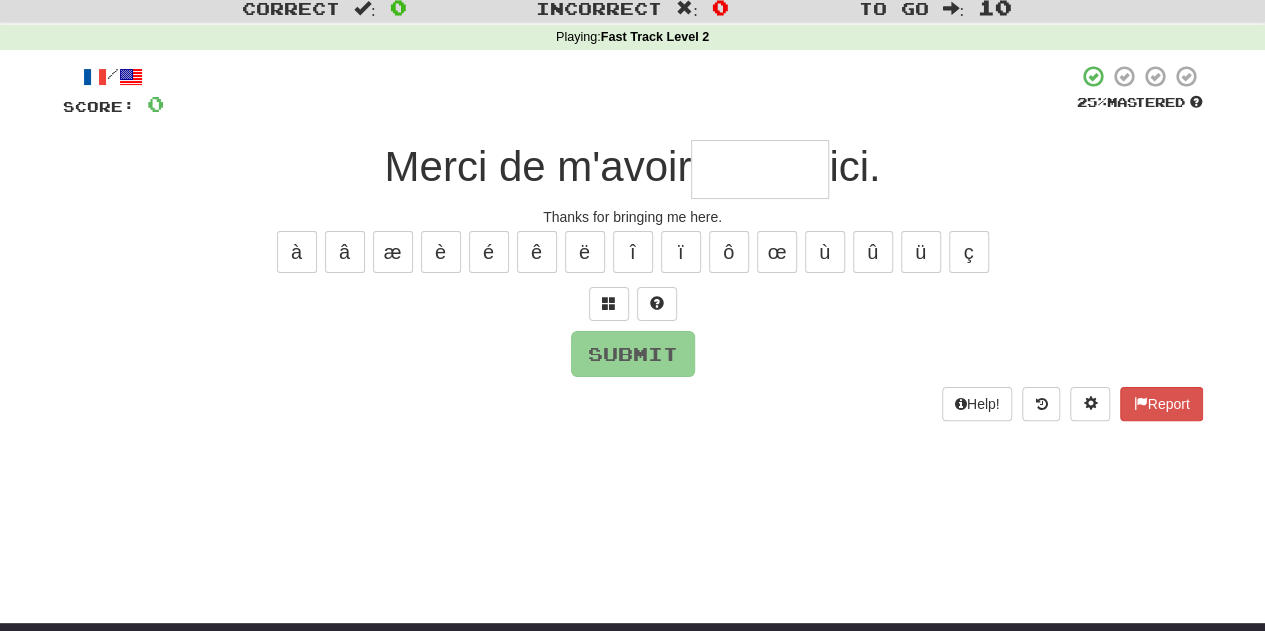 scroll, scrollTop: 64, scrollLeft: 0, axis: vertical 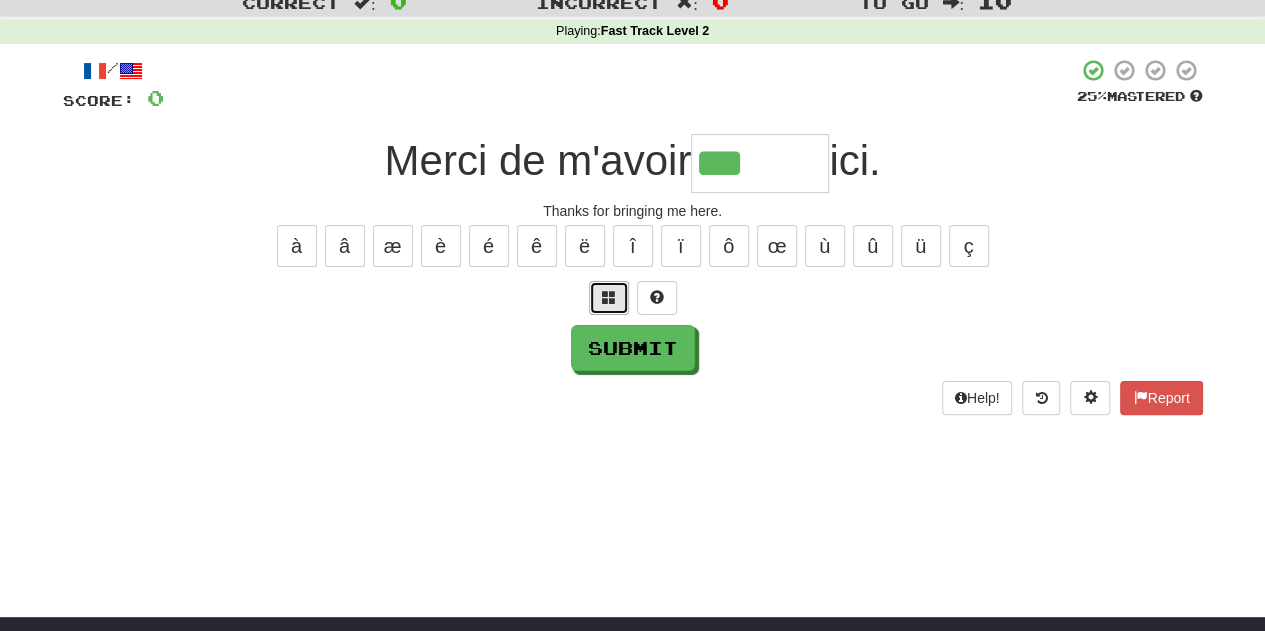 click at bounding box center [609, 297] 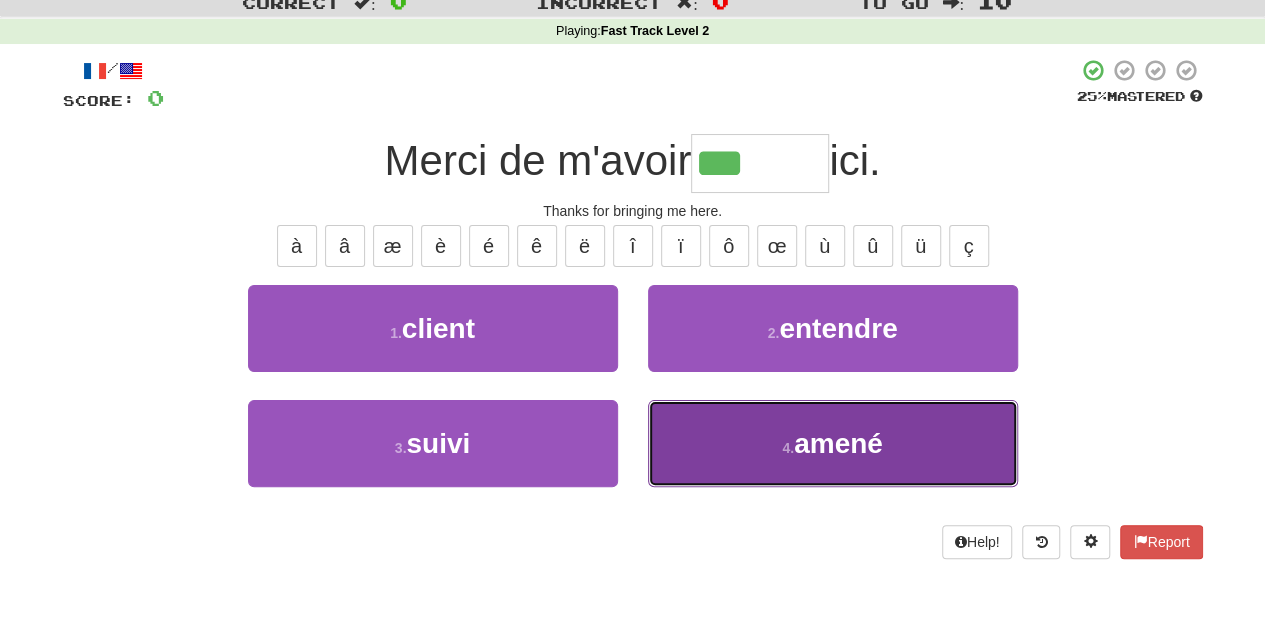 click on "4 .  amené" at bounding box center [833, 443] 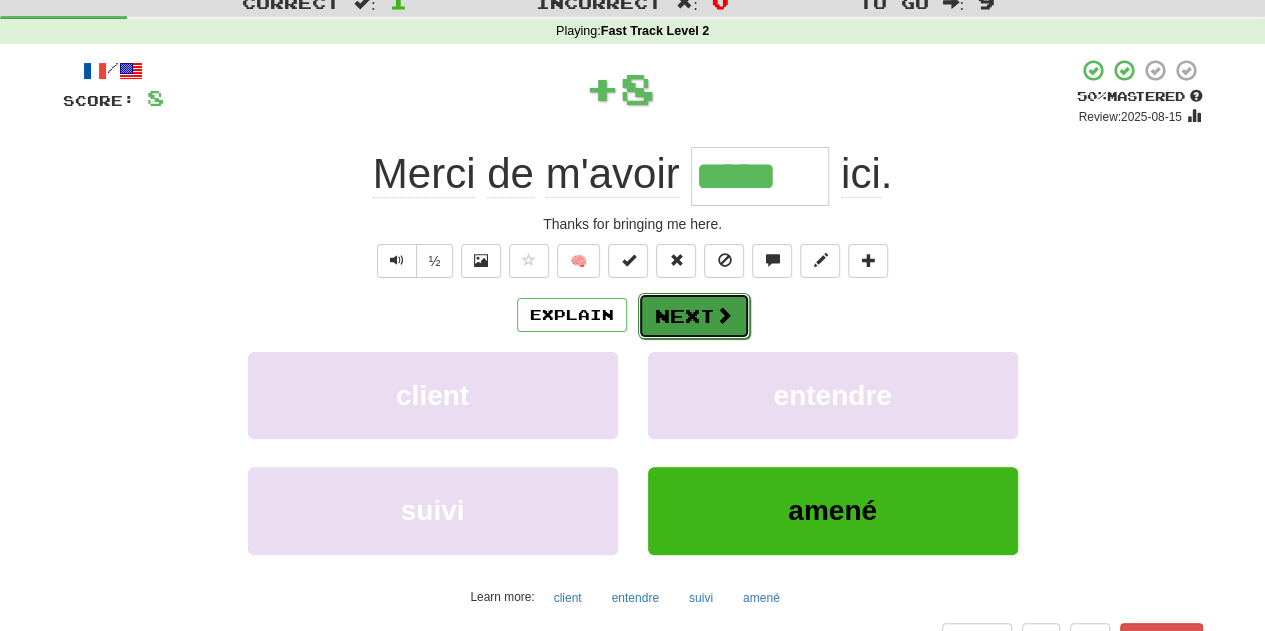 click on "Next" at bounding box center [694, 316] 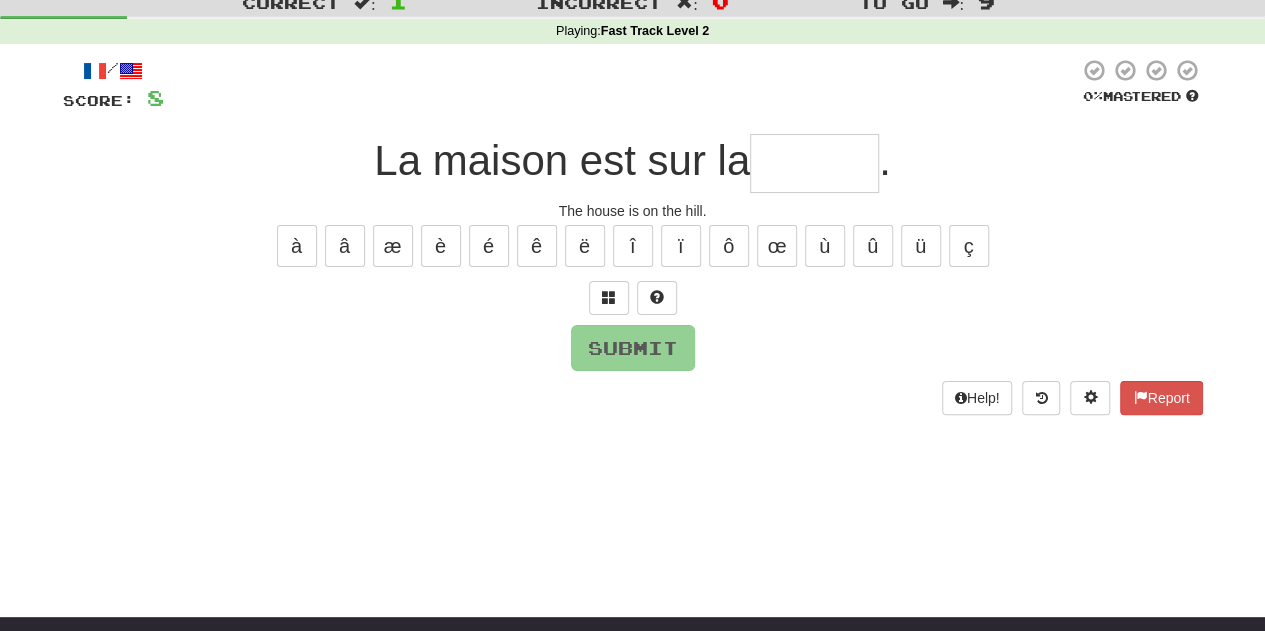 type on "*" 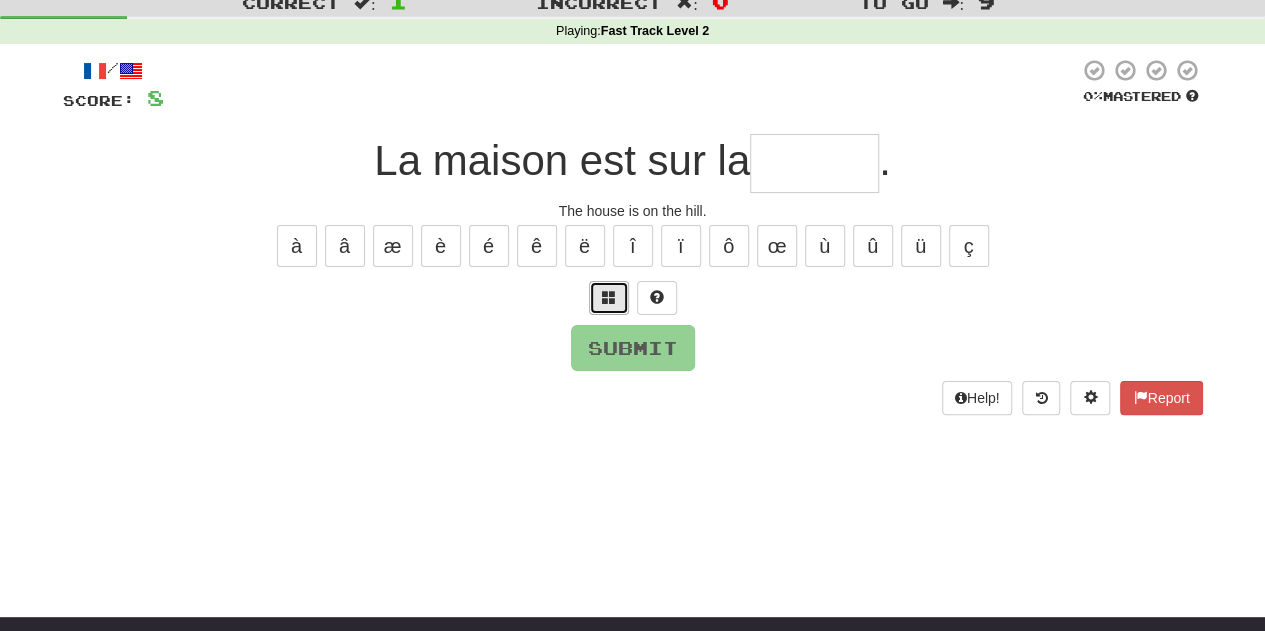 click at bounding box center [609, 298] 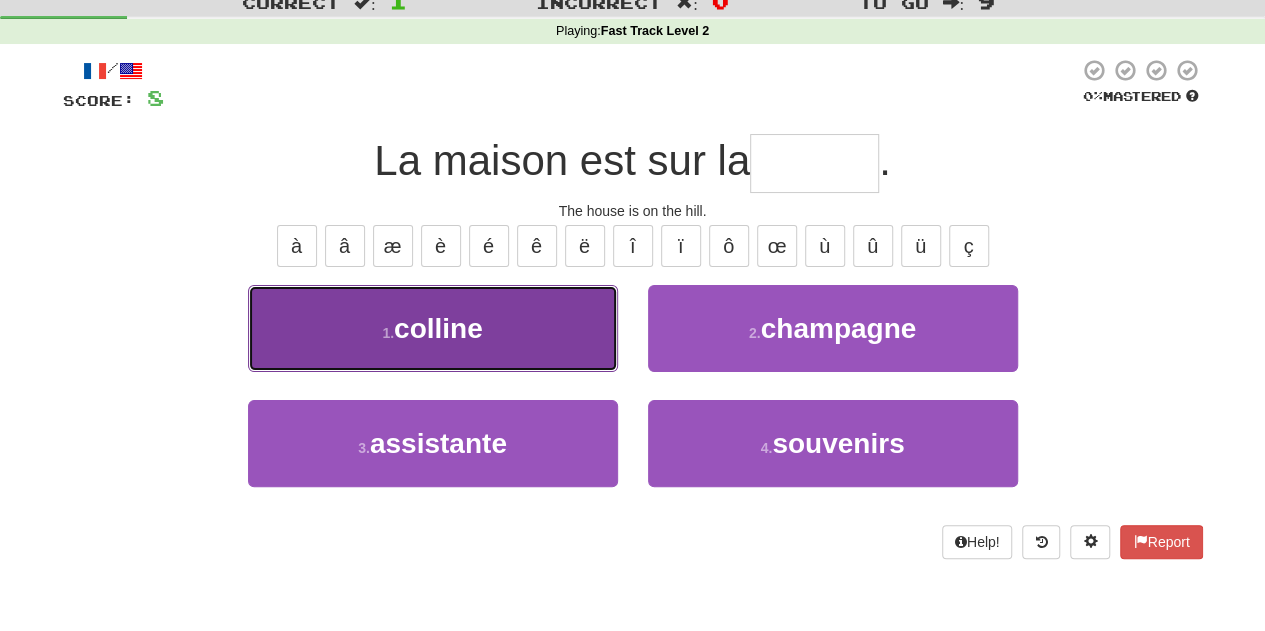 click on "1 .  colline" at bounding box center (433, 328) 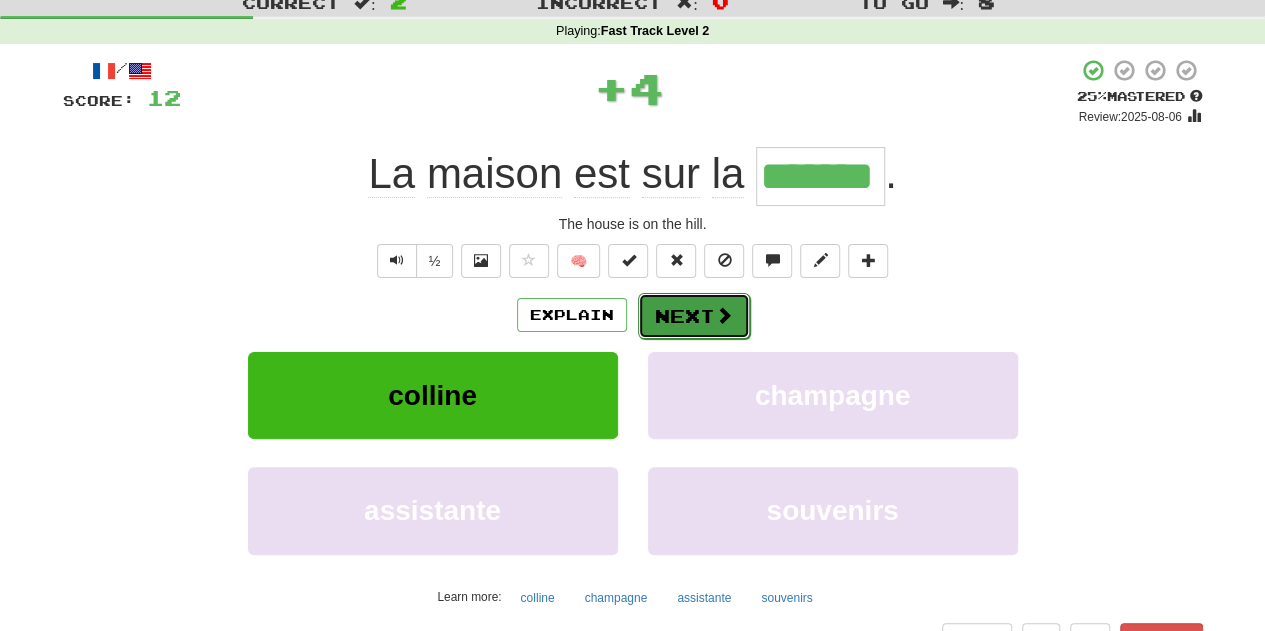 click on "Next" at bounding box center [694, 316] 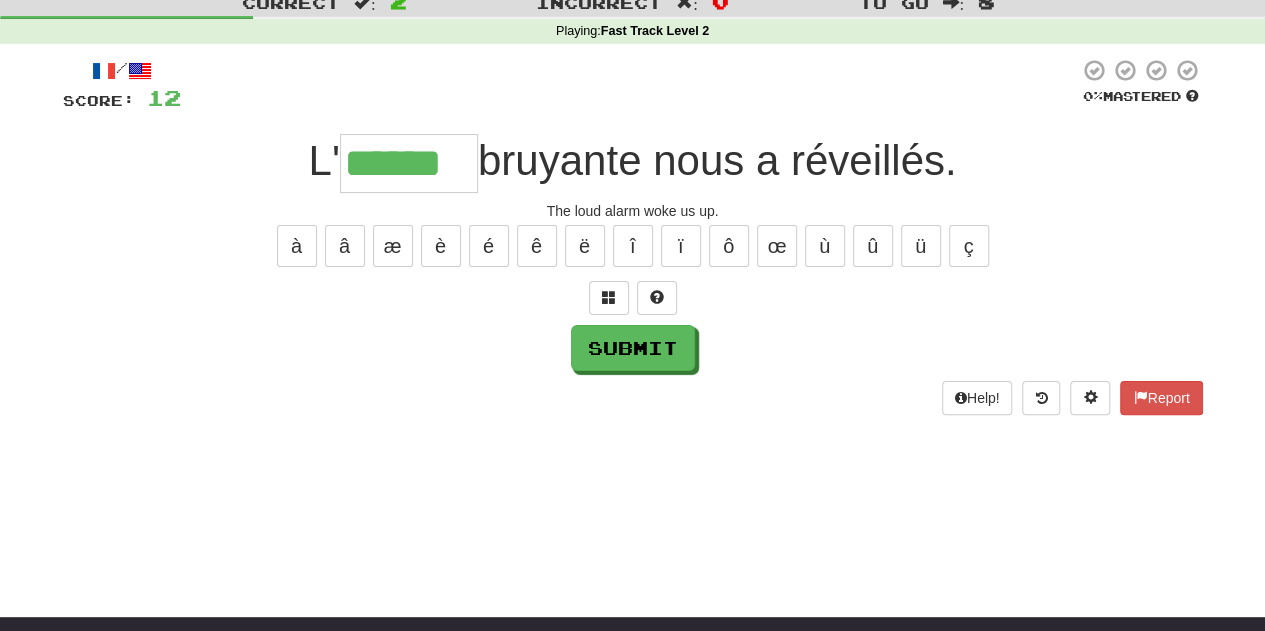 type on "******" 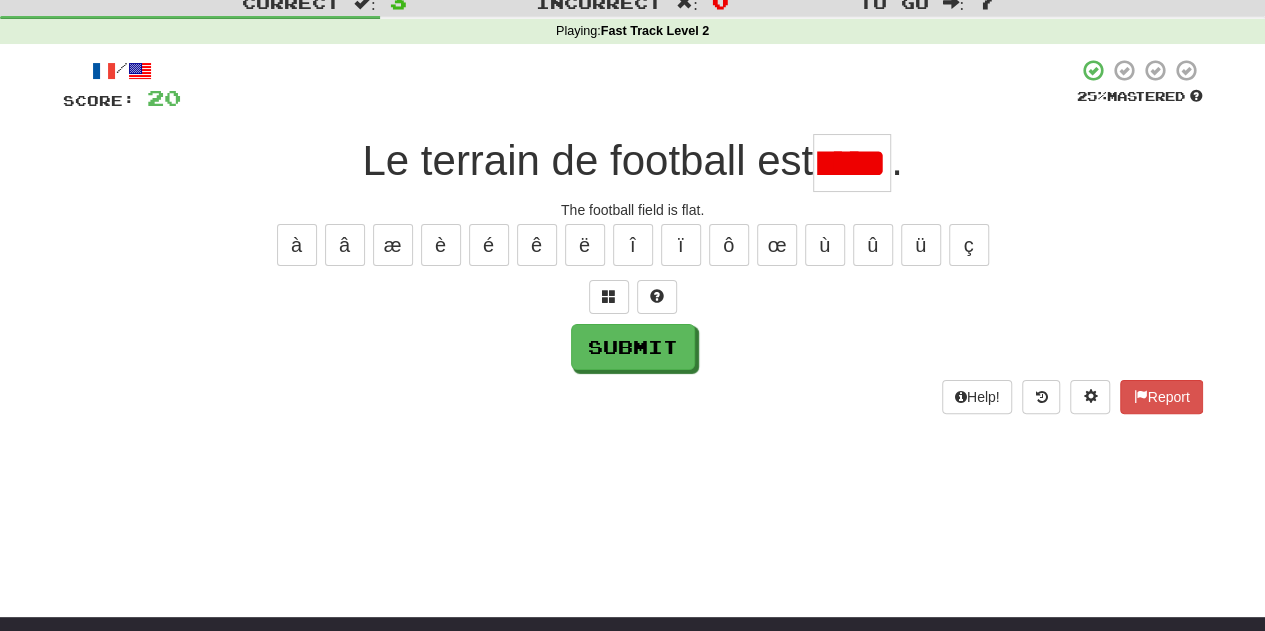scroll, scrollTop: 0, scrollLeft: 0, axis: both 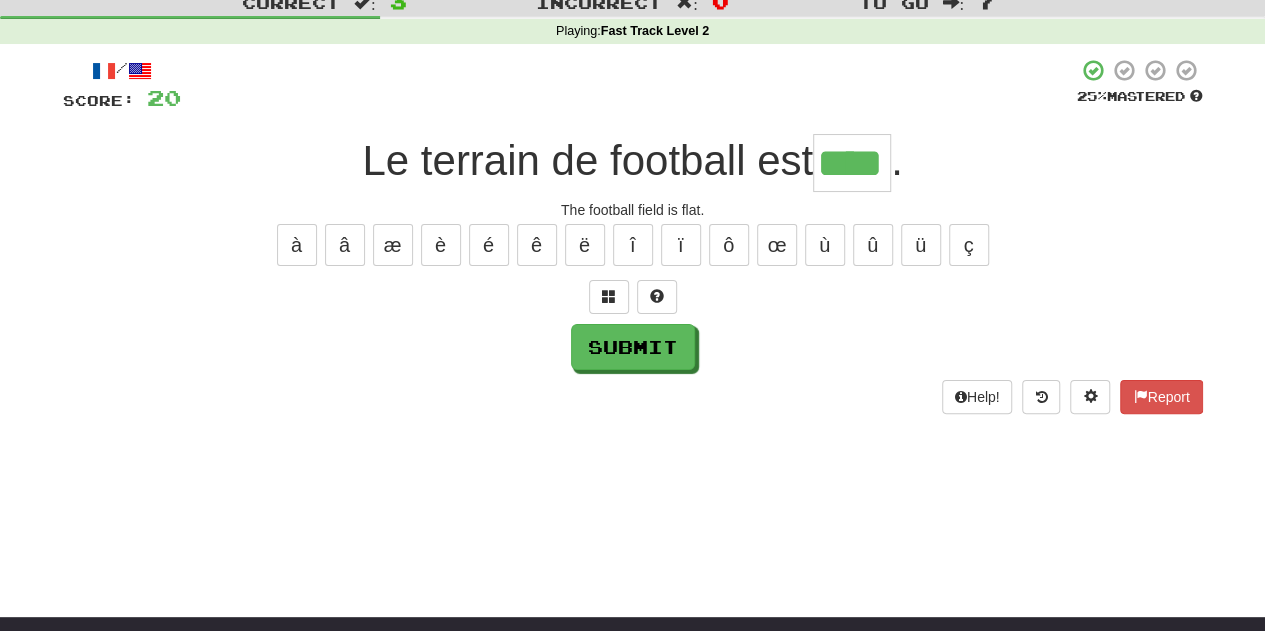 type on "****" 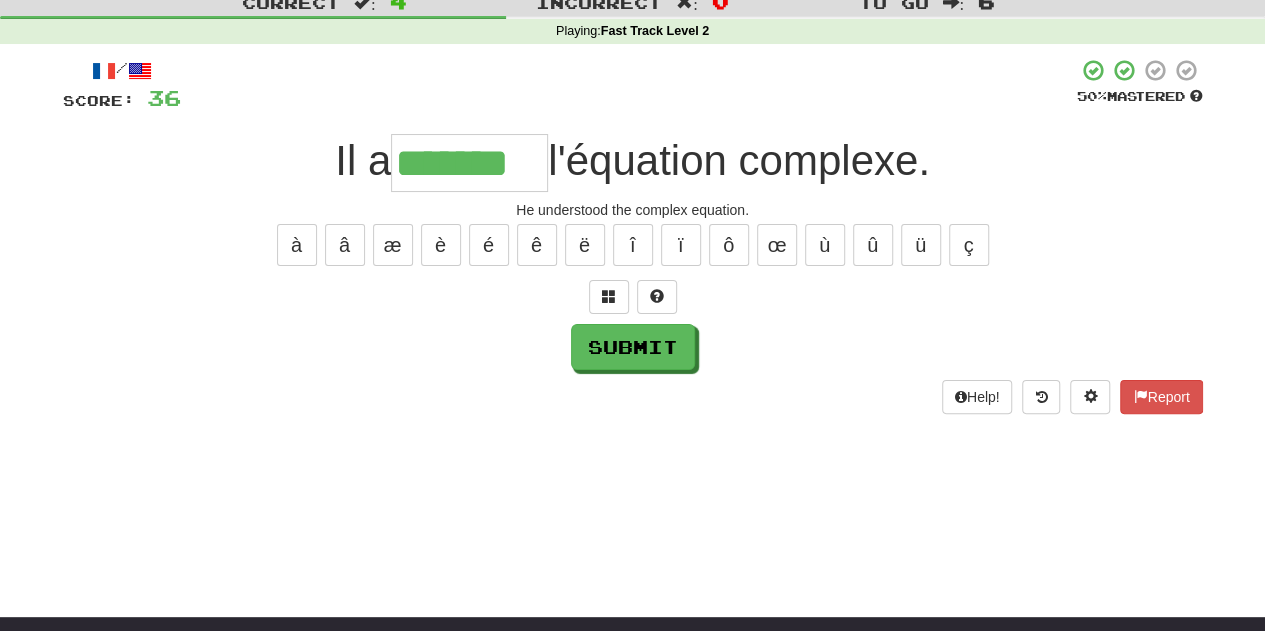 type on "*******" 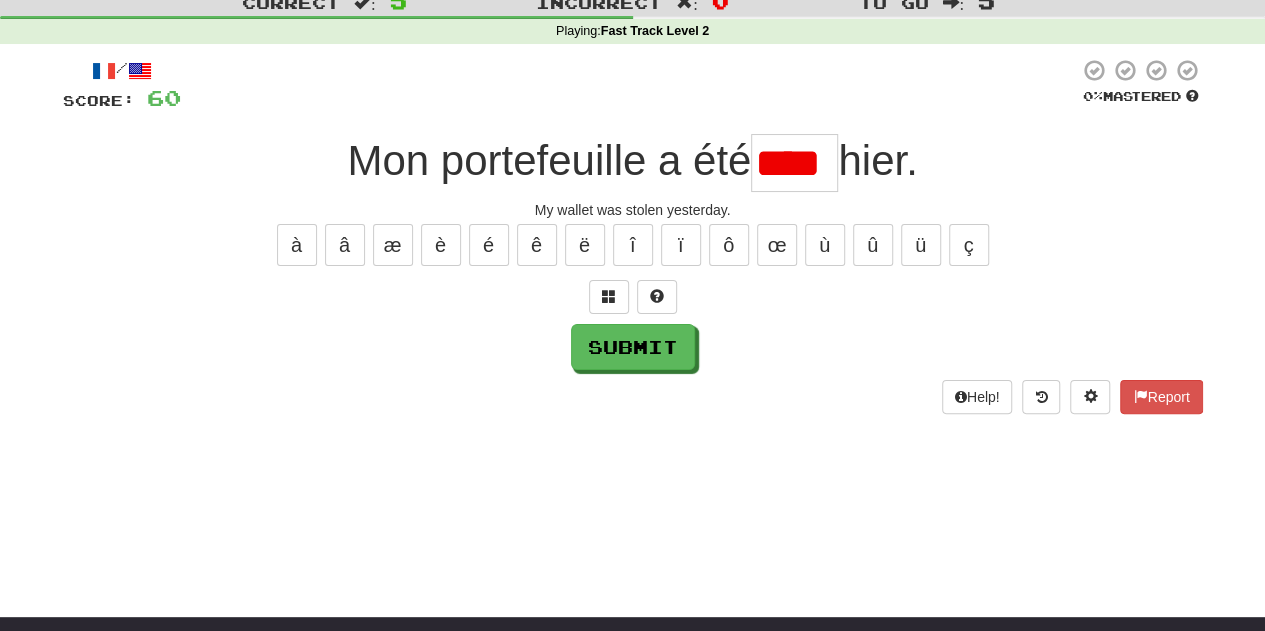 scroll, scrollTop: 0, scrollLeft: 0, axis: both 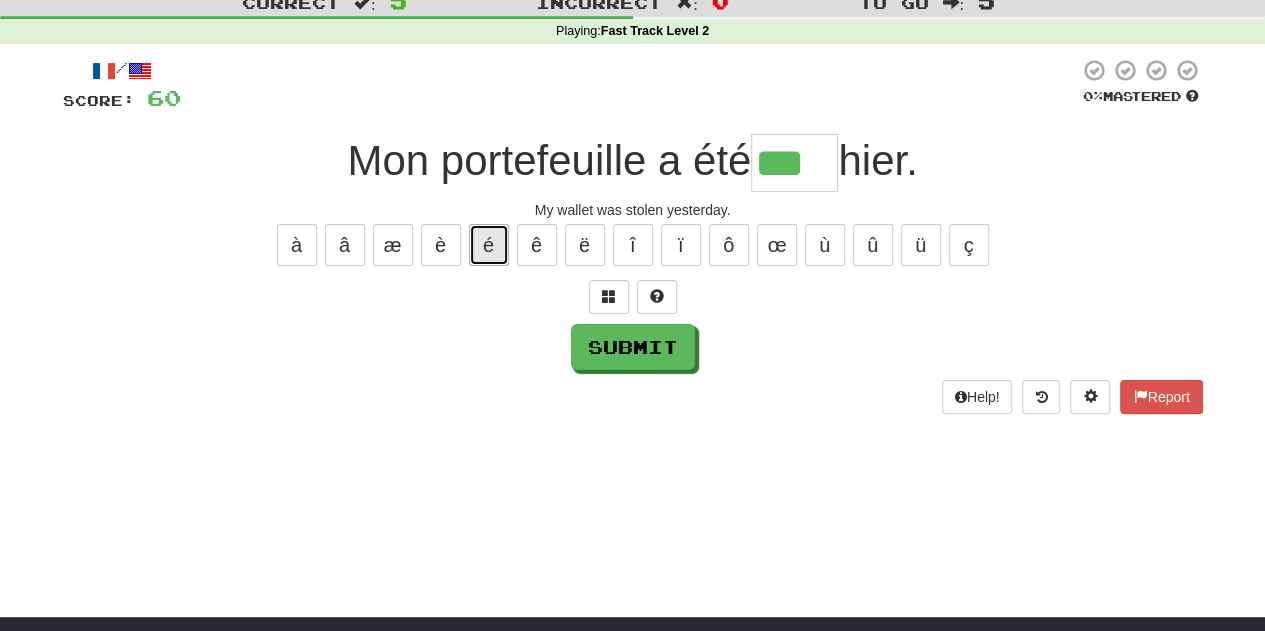click on "é" at bounding box center (489, 245) 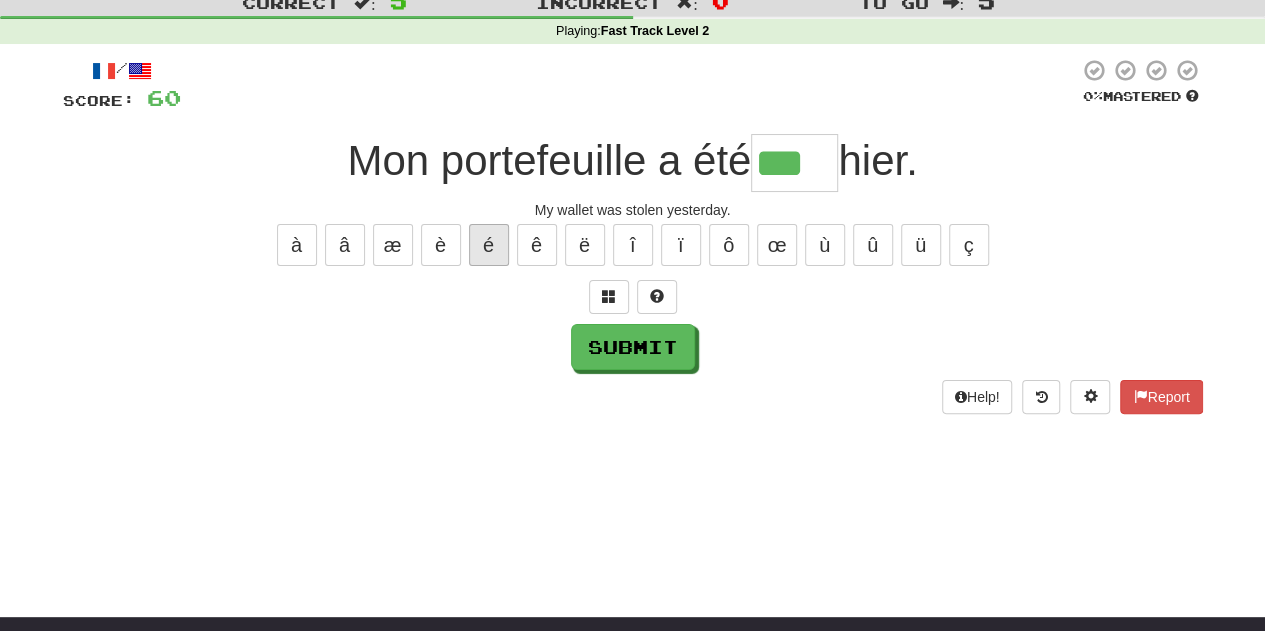 type on "****" 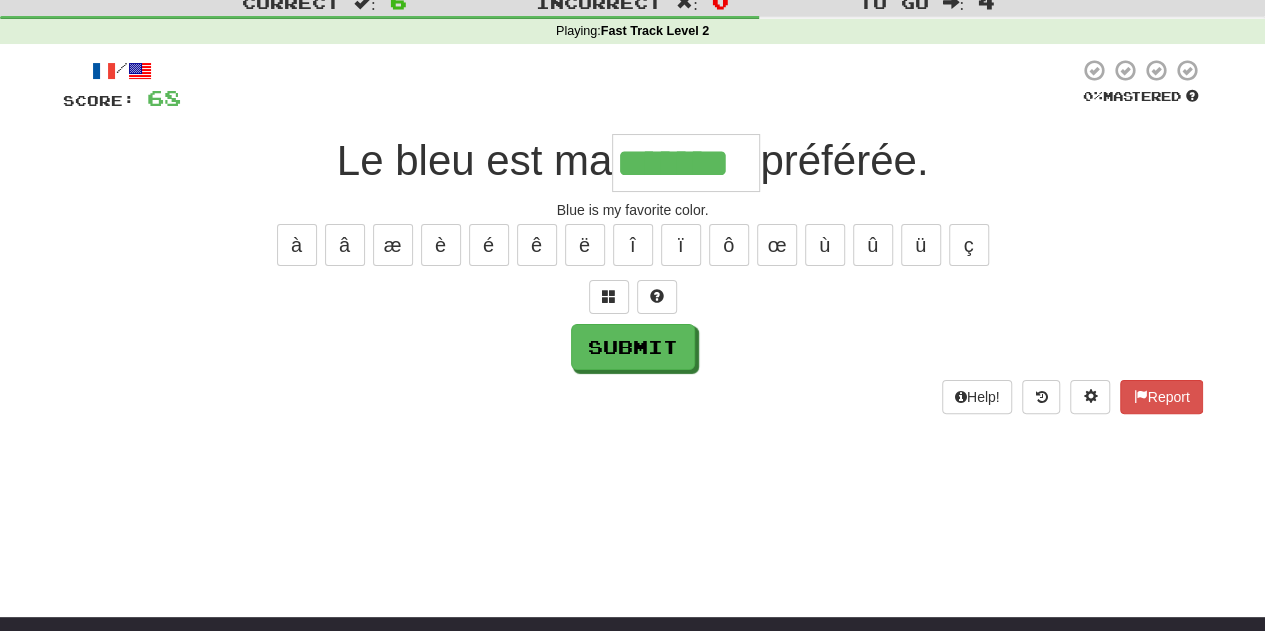 type on "*******" 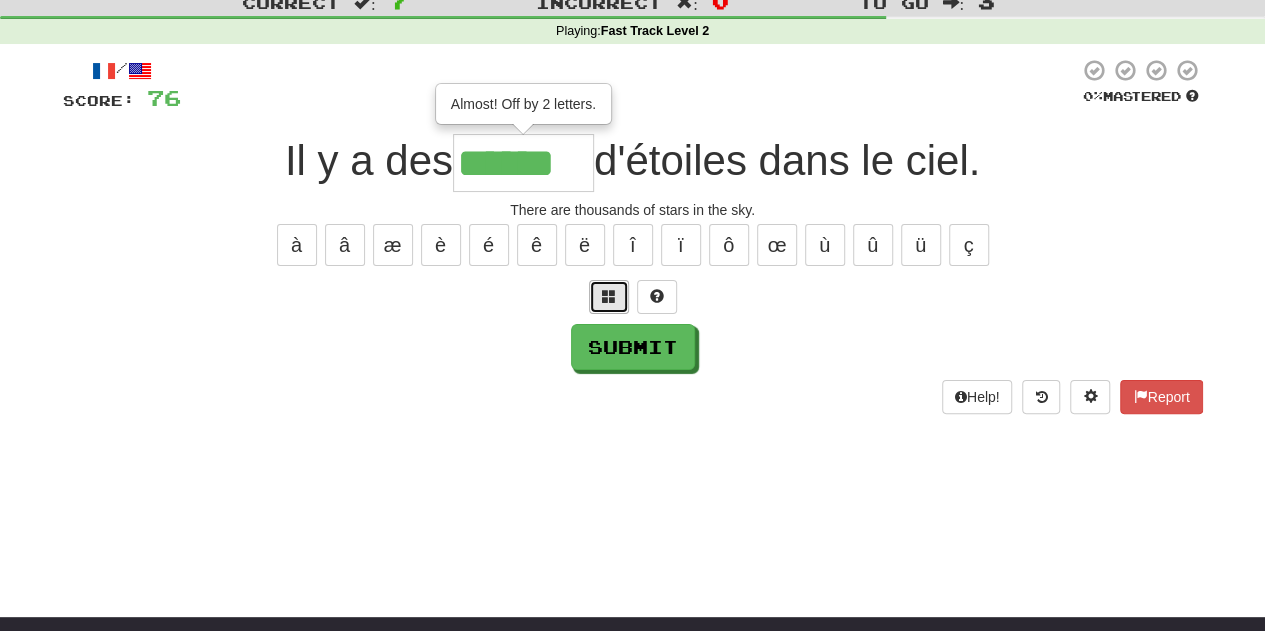 click at bounding box center (609, 297) 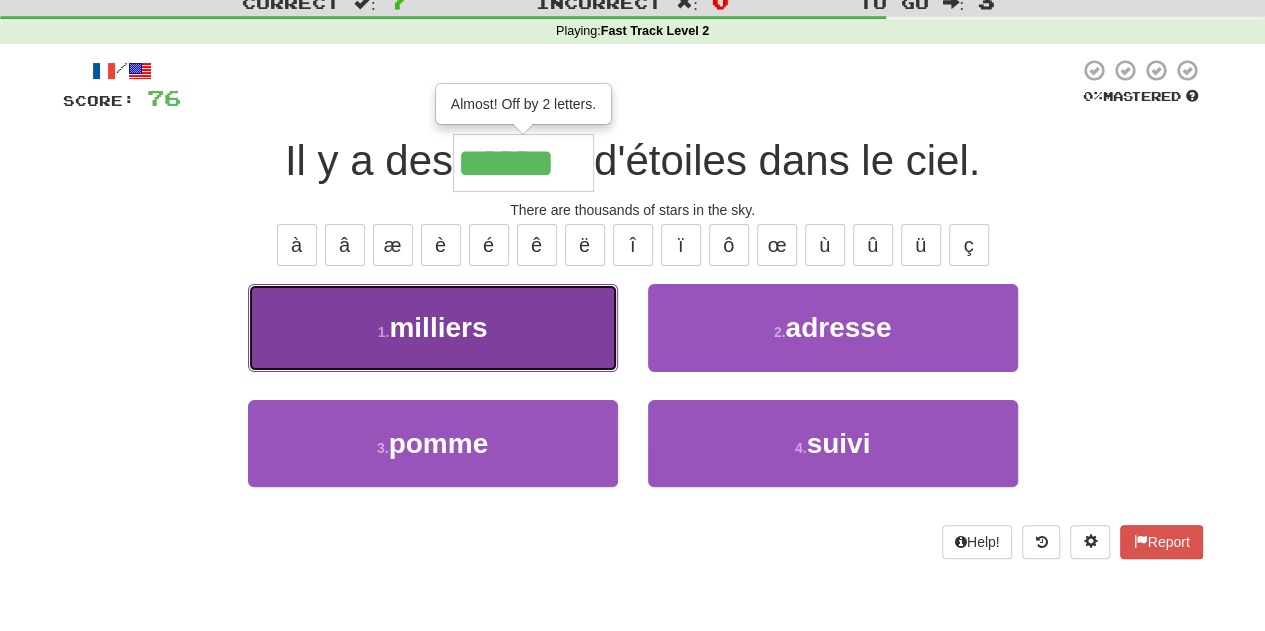 click on "1 .  milliers" at bounding box center [433, 327] 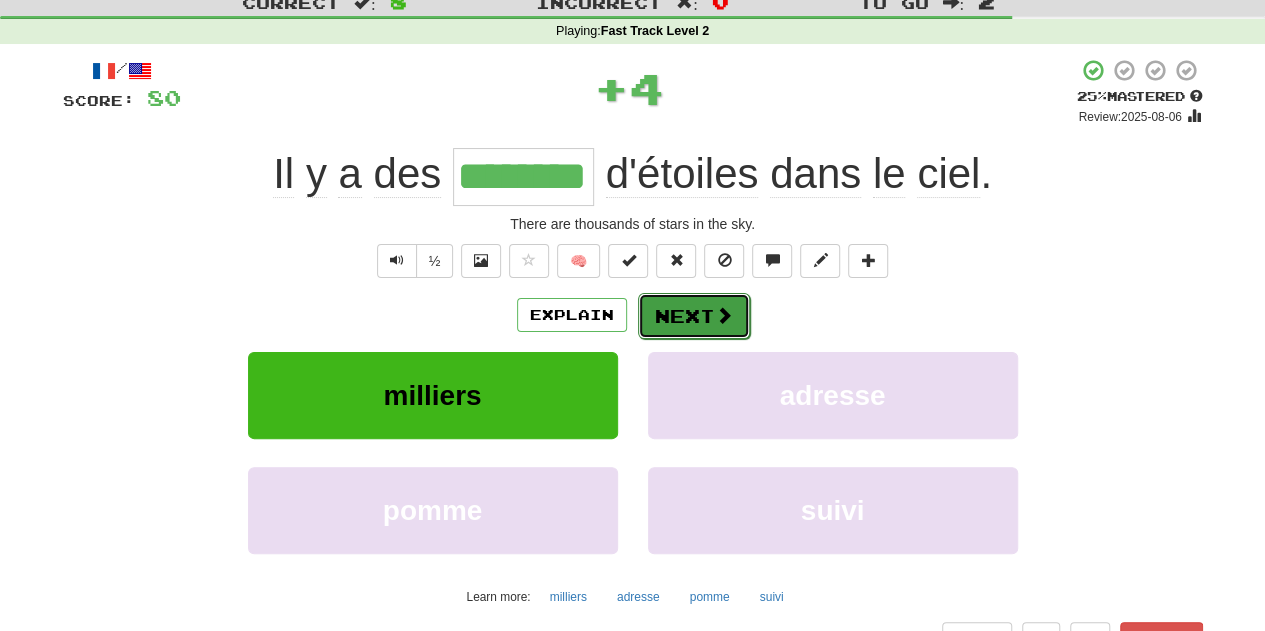 click on "Next" at bounding box center [694, 316] 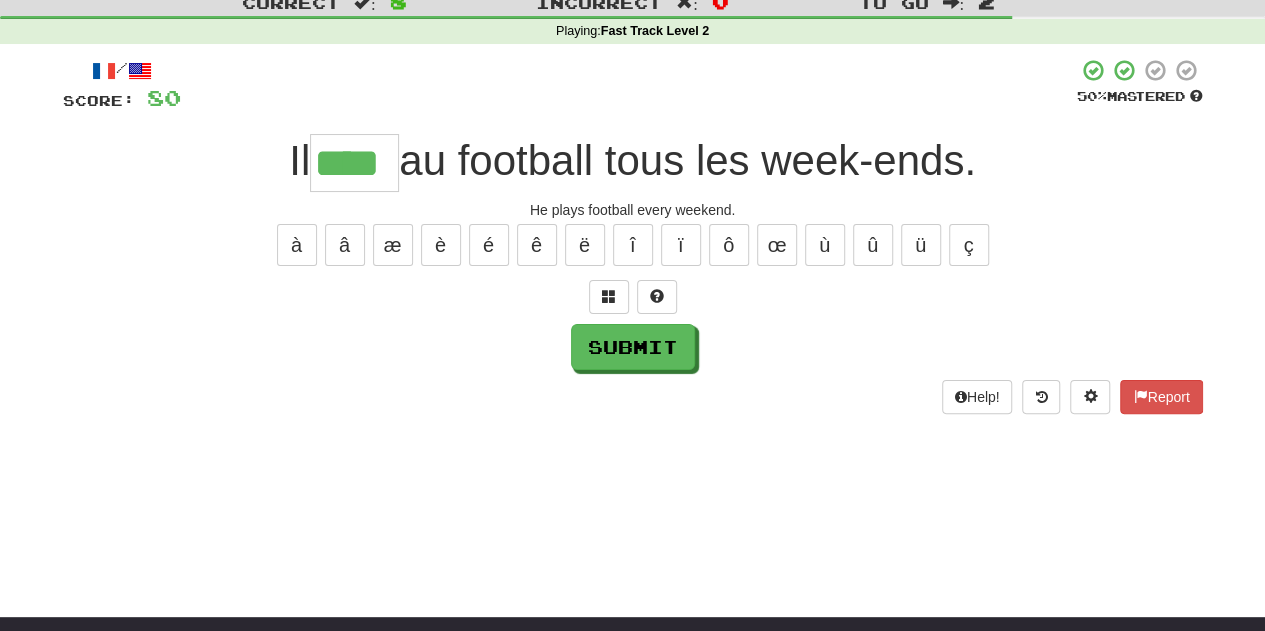 type on "****" 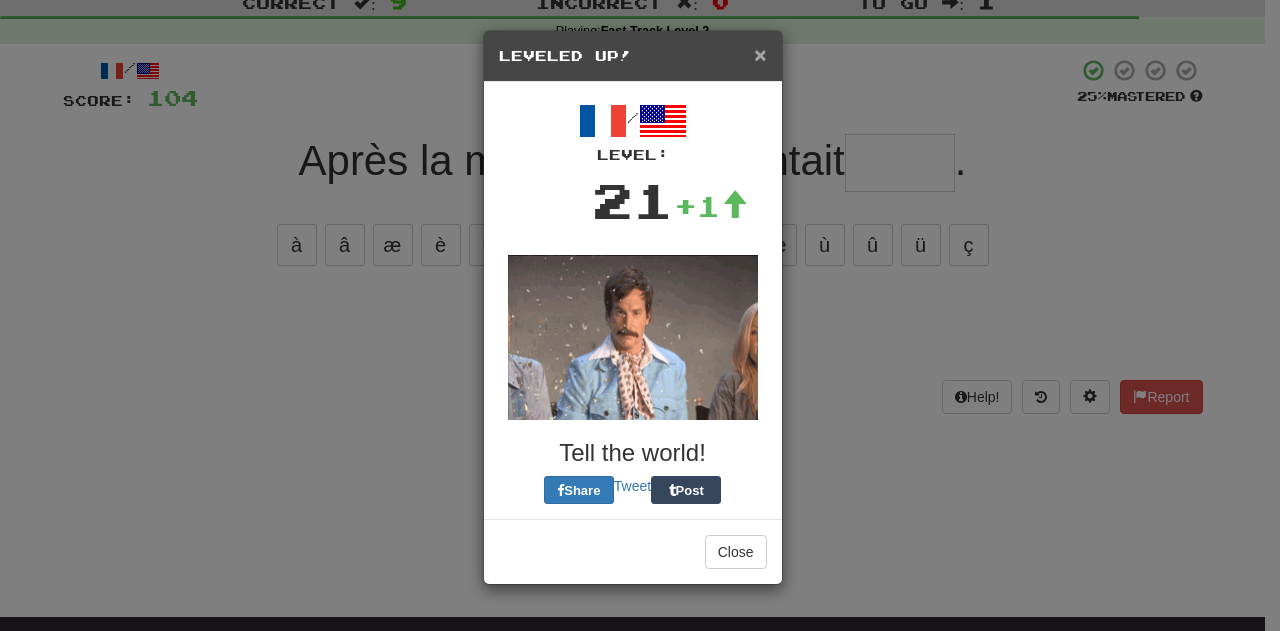 click on "×" at bounding box center [760, 54] 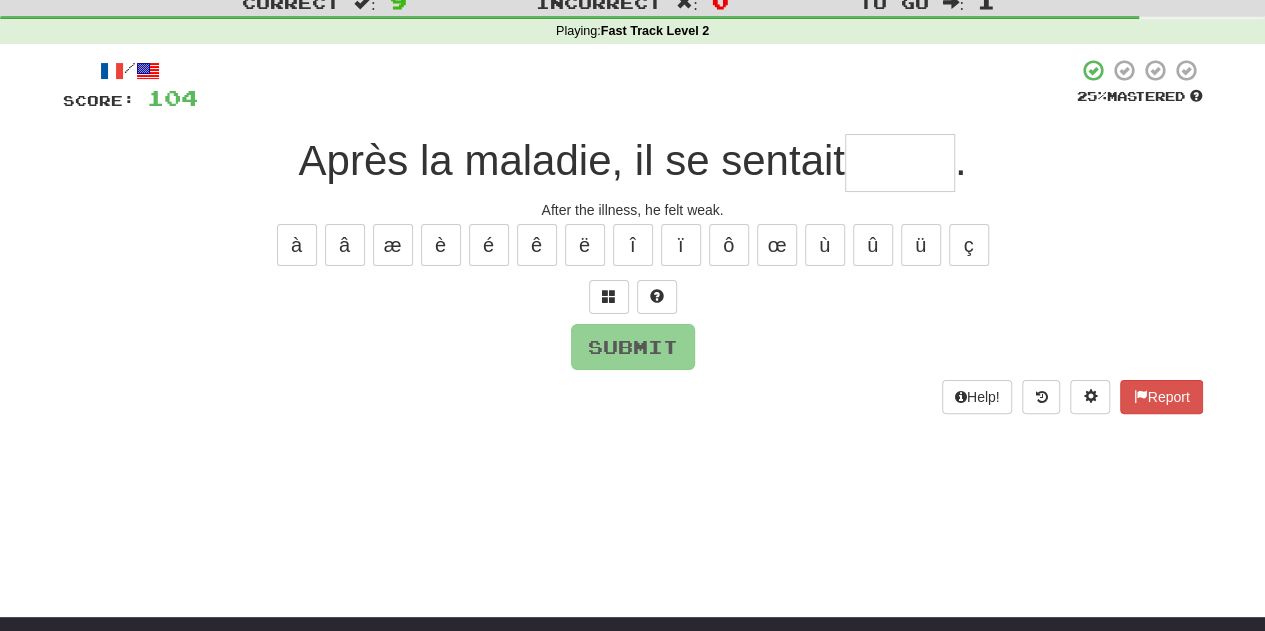 click at bounding box center (900, 163) 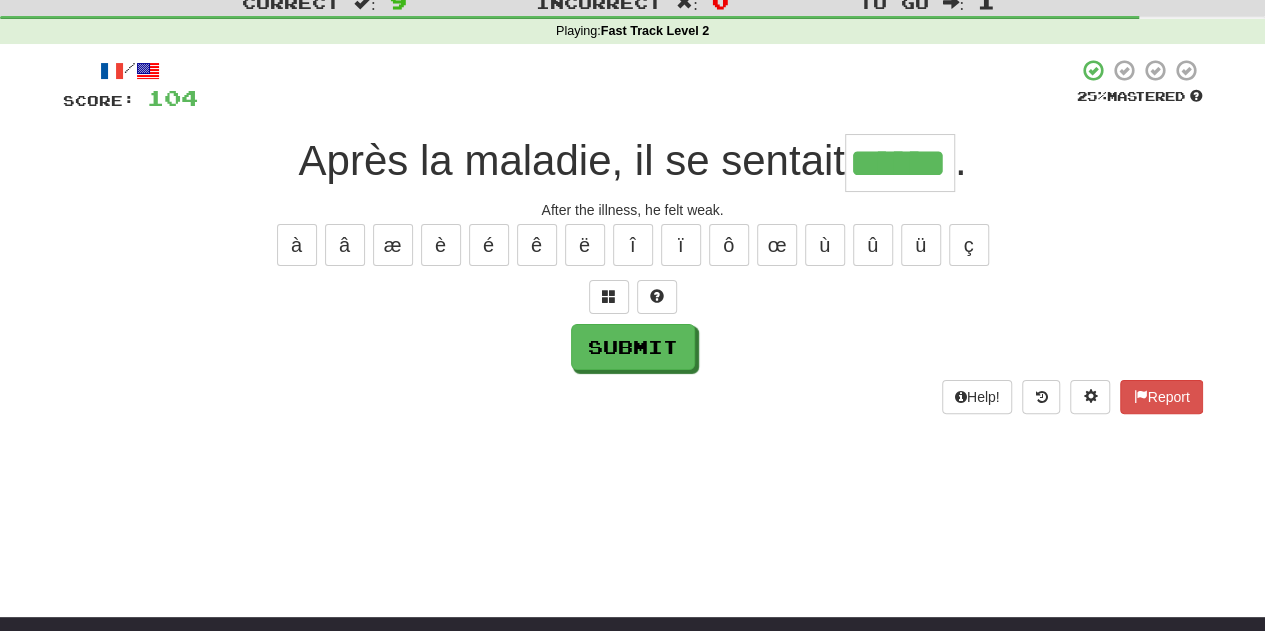 type on "******" 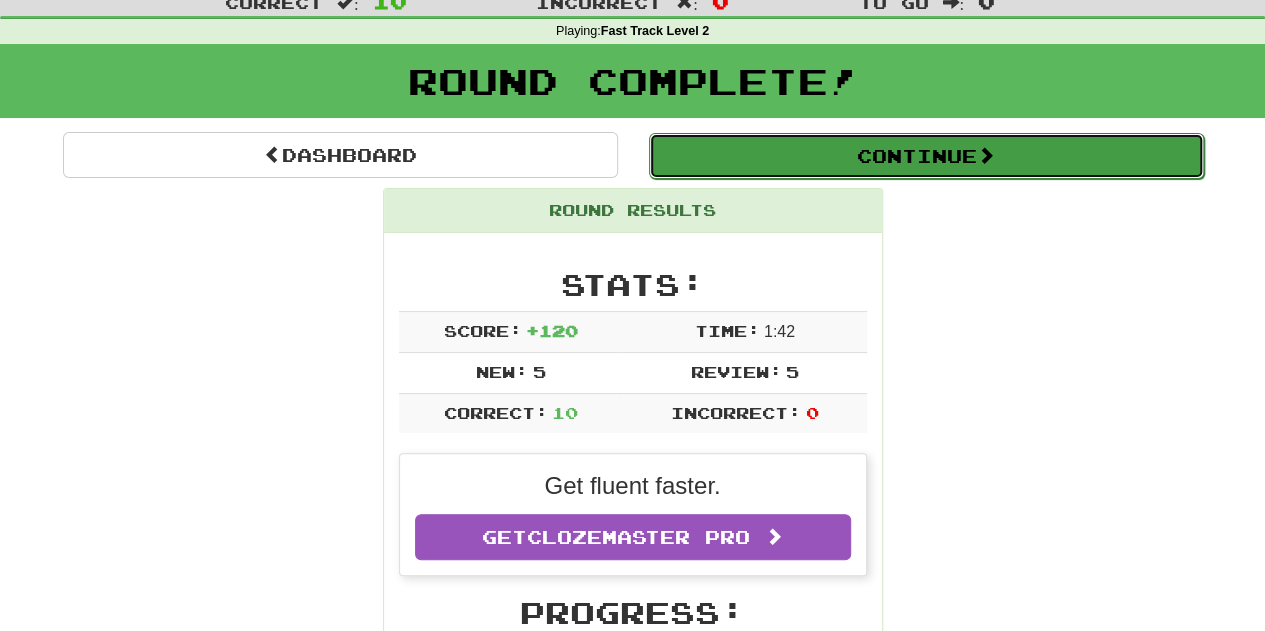 click on "Continue" at bounding box center (926, 156) 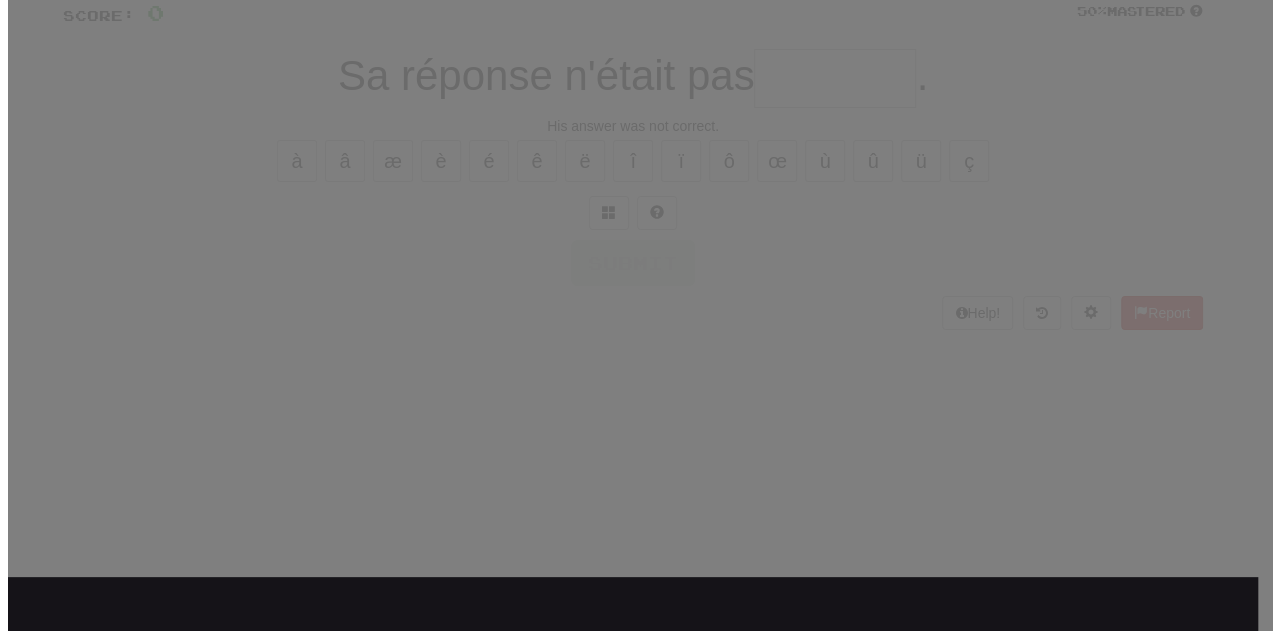 scroll, scrollTop: 64, scrollLeft: 0, axis: vertical 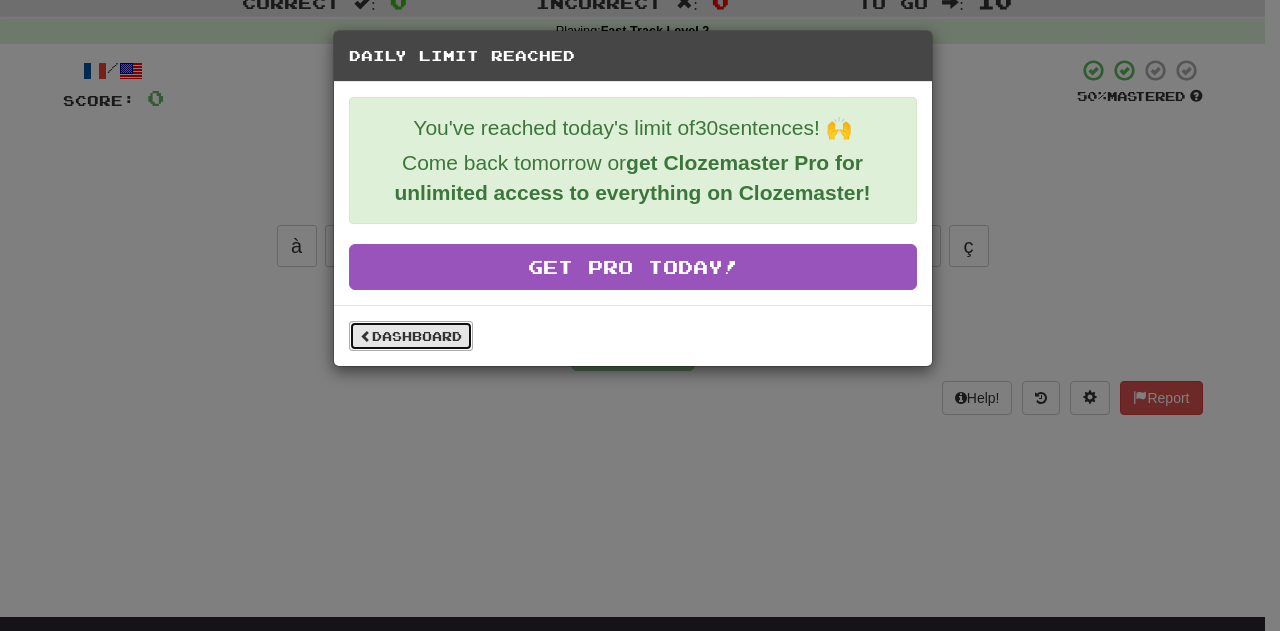 click on "Dashboard" at bounding box center [411, 336] 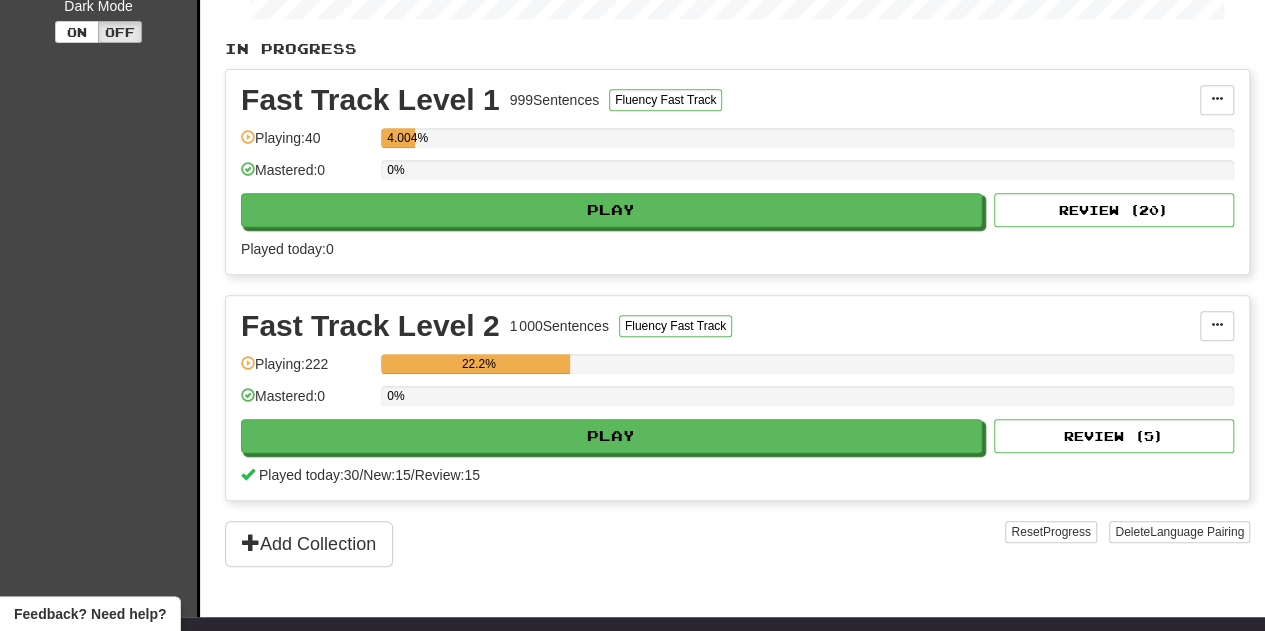 scroll, scrollTop: 0, scrollLeft: 0, axis: both 